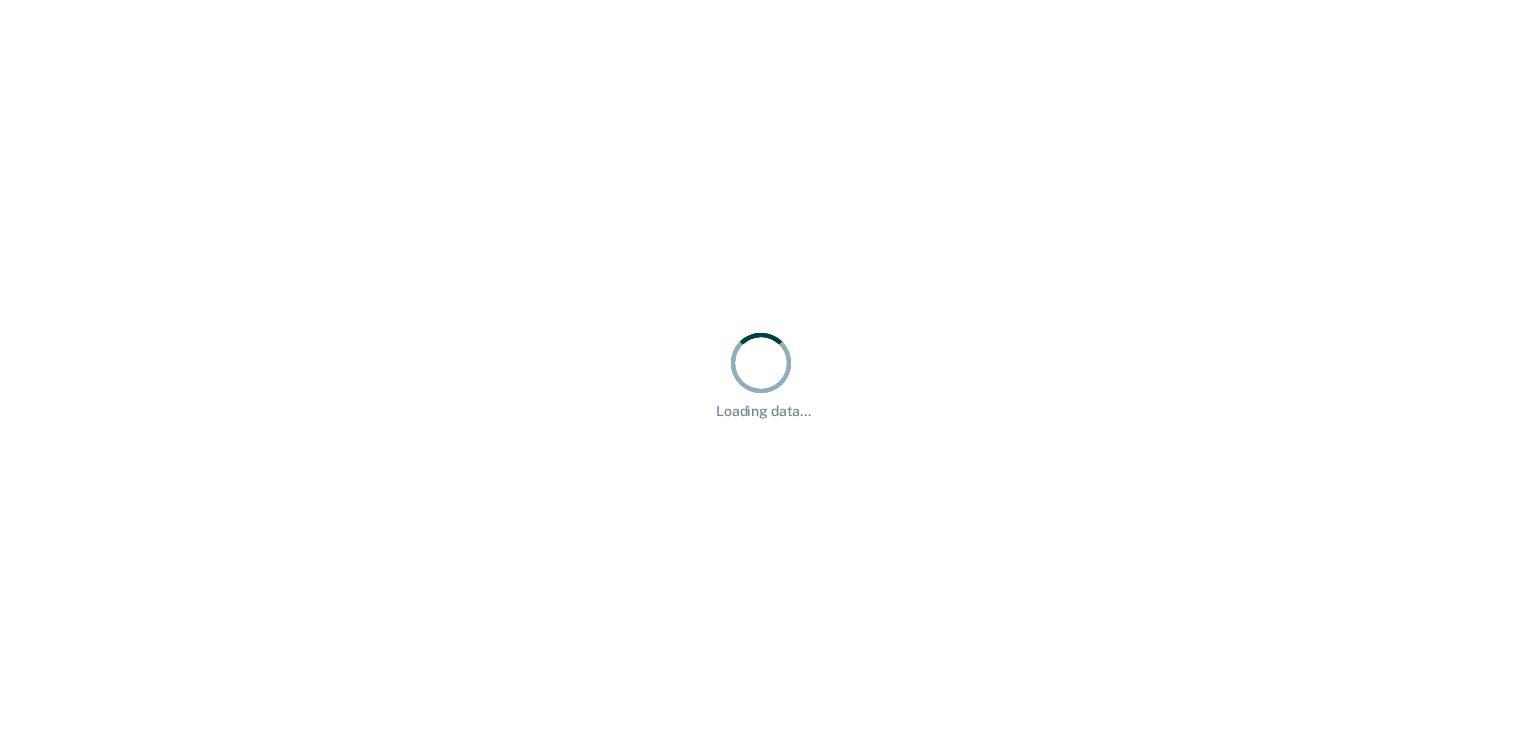 scroll, scrollTop: 0, scrollLeft: 0, axis: both 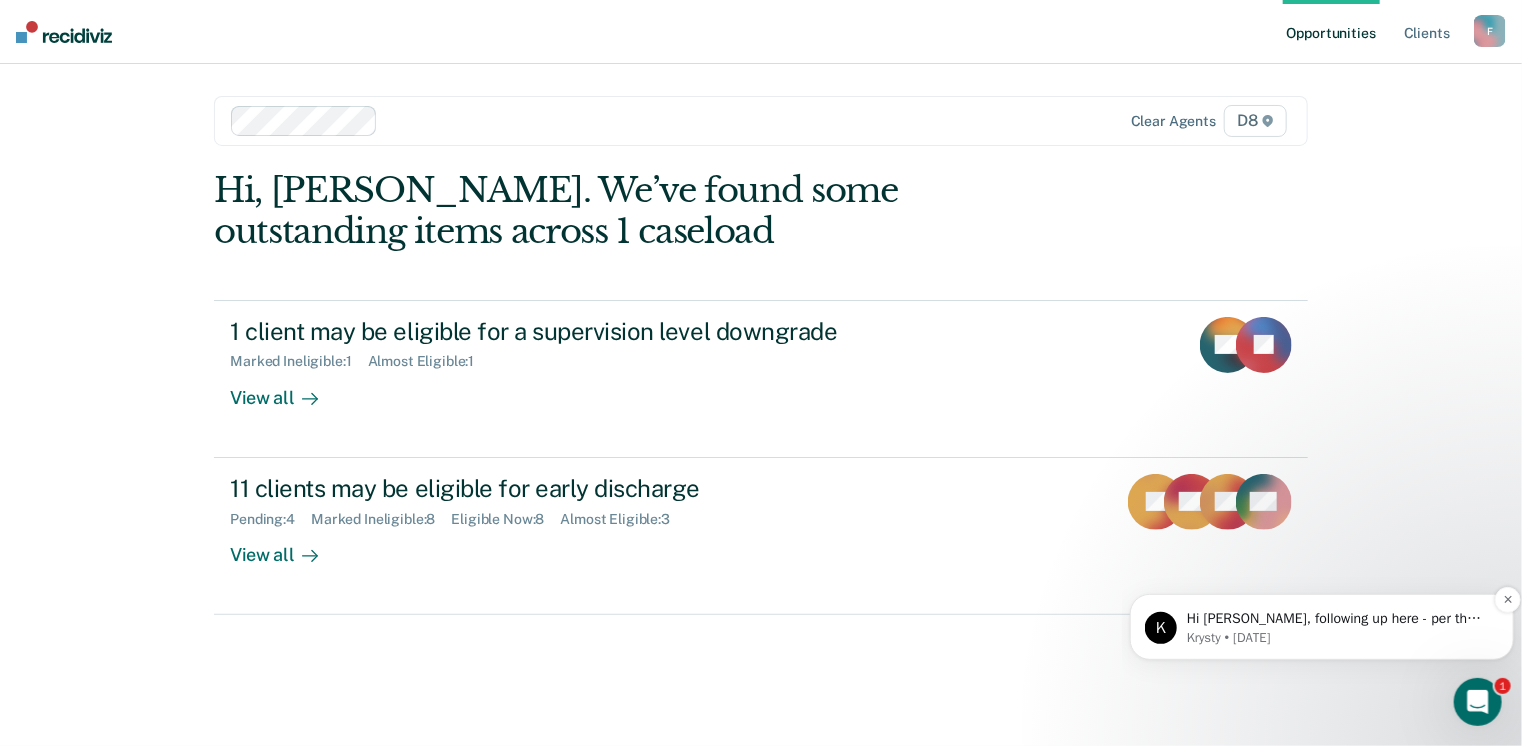 click on "Hi [PERSON_NAME], following up here - per the policy documents we have, we see that 752.861 is ineligible for parole early discharge but not listed as ineligible for probation early discharge.   Is there a policy doc you can point us to that shows 752.861 as ineligible for probation ED?  Thank you in advance!" at bounding box center [1337, 618] 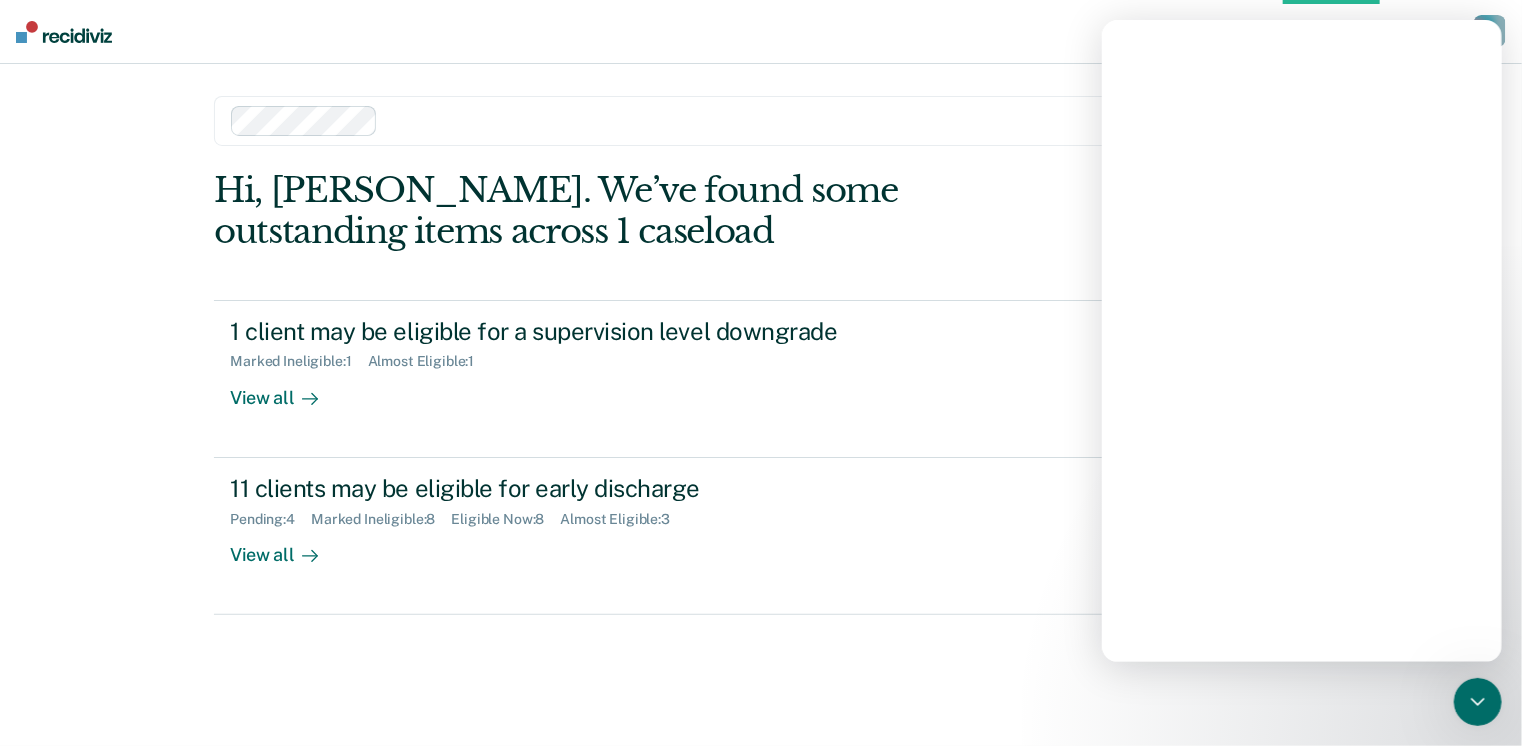 scroll, scrollTop: 0, scrollLeft: 0, axis: both 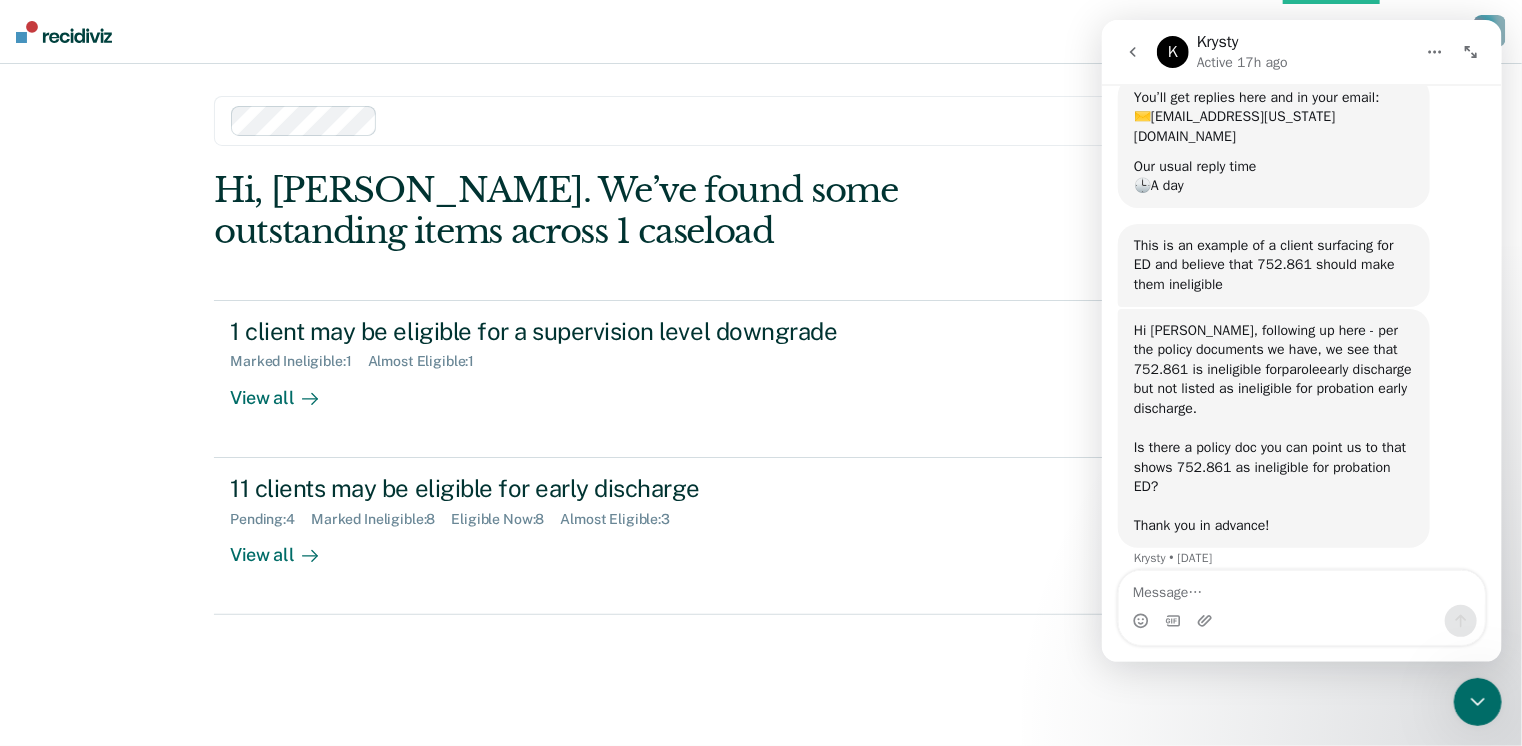 click on "Hi, [PERSON_NAME]. We’ve found some outstanding items across 1 caseload 1 client may be eligible for a supervision level downgrade Marked Ineligible :  1 Almost Eligible :  1 View all   HT JB 11 clients may be eligible for early discharge Pending :  4 Marked Ineligible :  8 Eligible Now :  8 Almost Eligible :  3 View all   JA DS CB + 8" at bounding box center [761, 392] 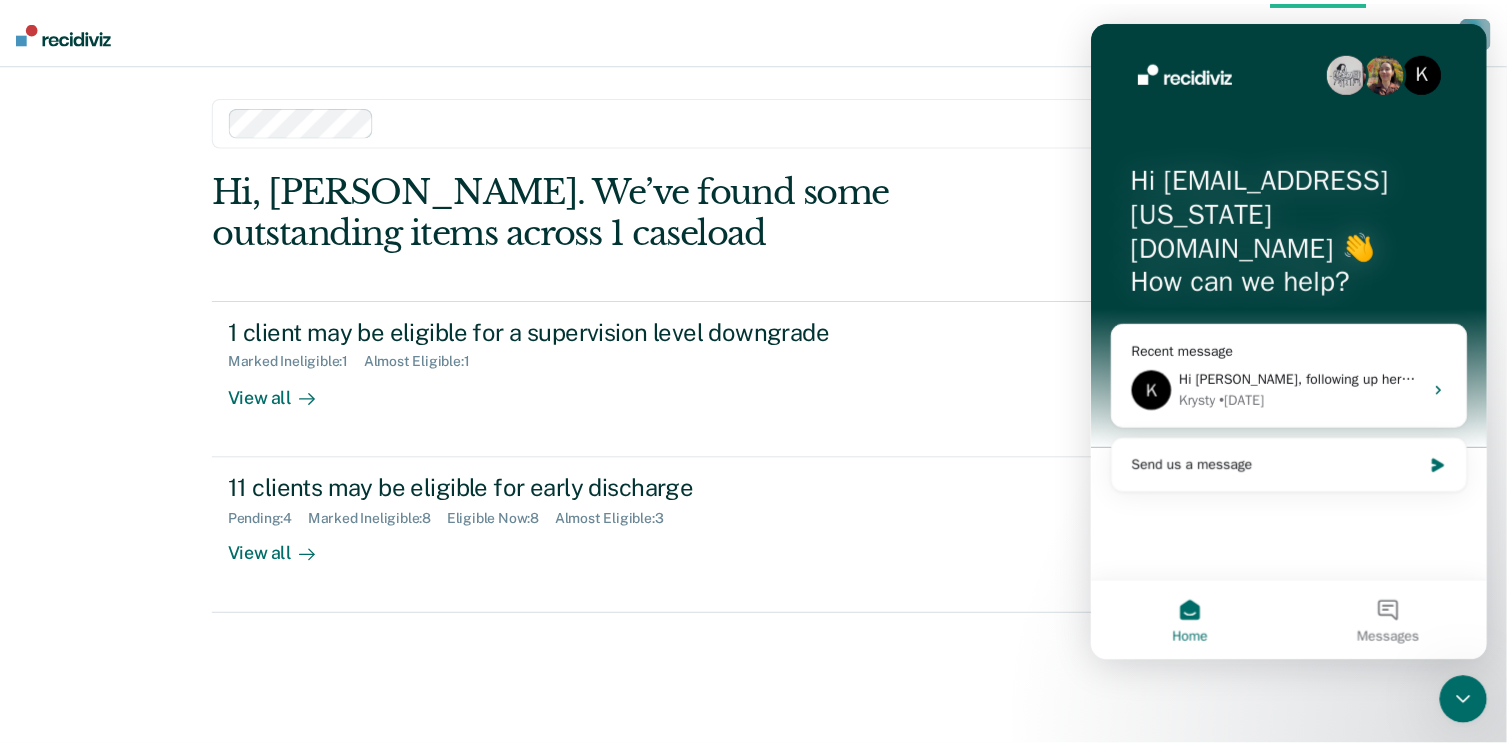 scroll, scrollTop: 0, scrollLeft: 0, axis: both 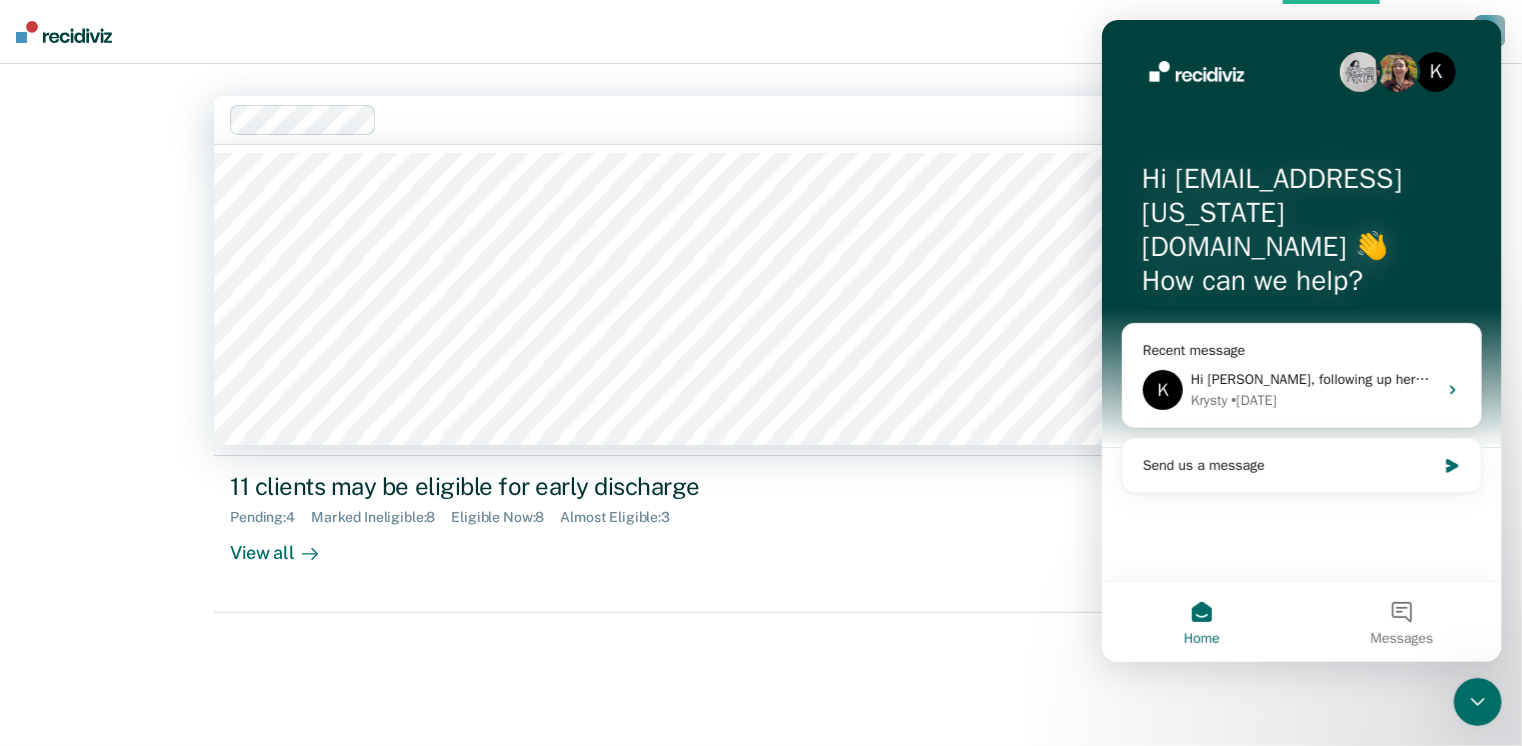click at bounding box center [601, 120] 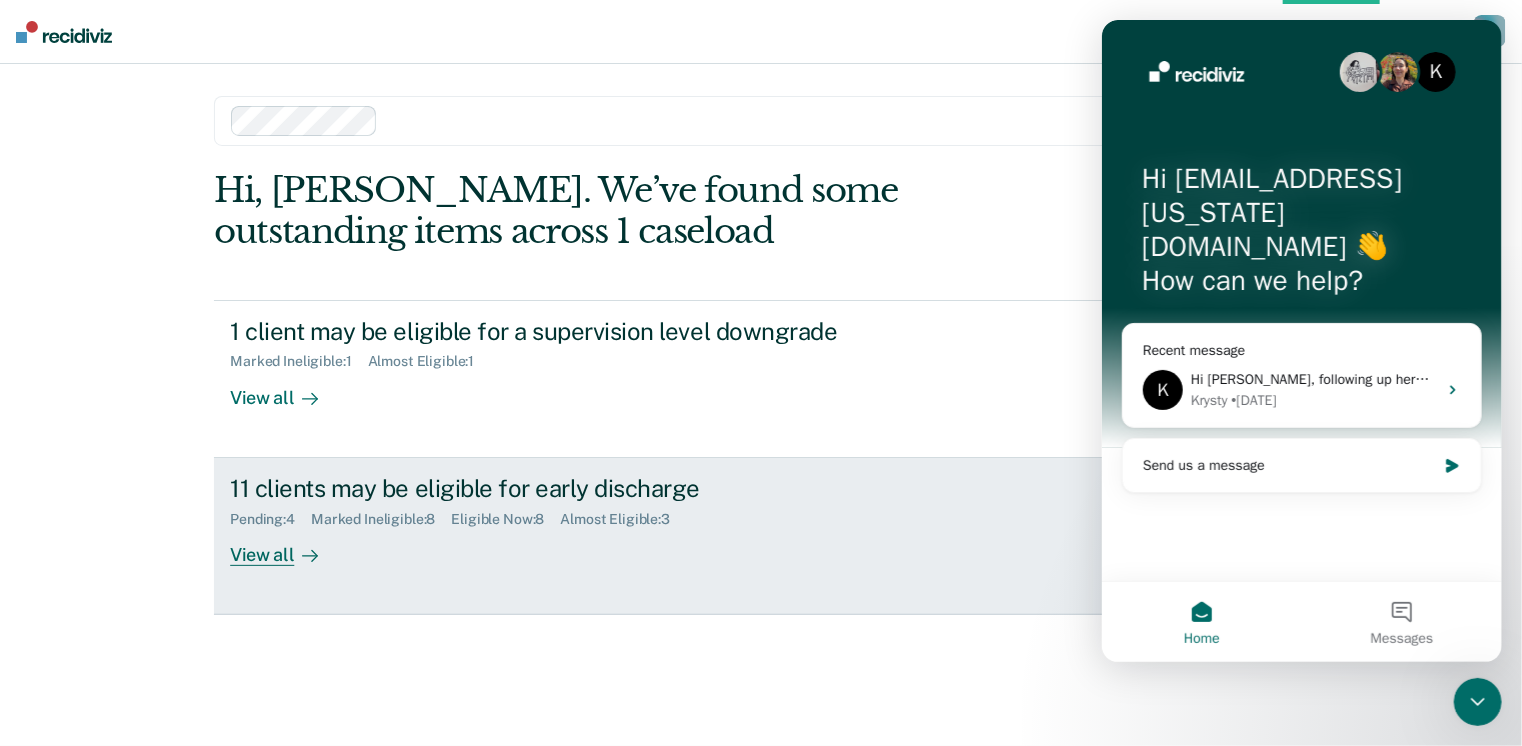 click on "View all" at bounding box center (286, 546) 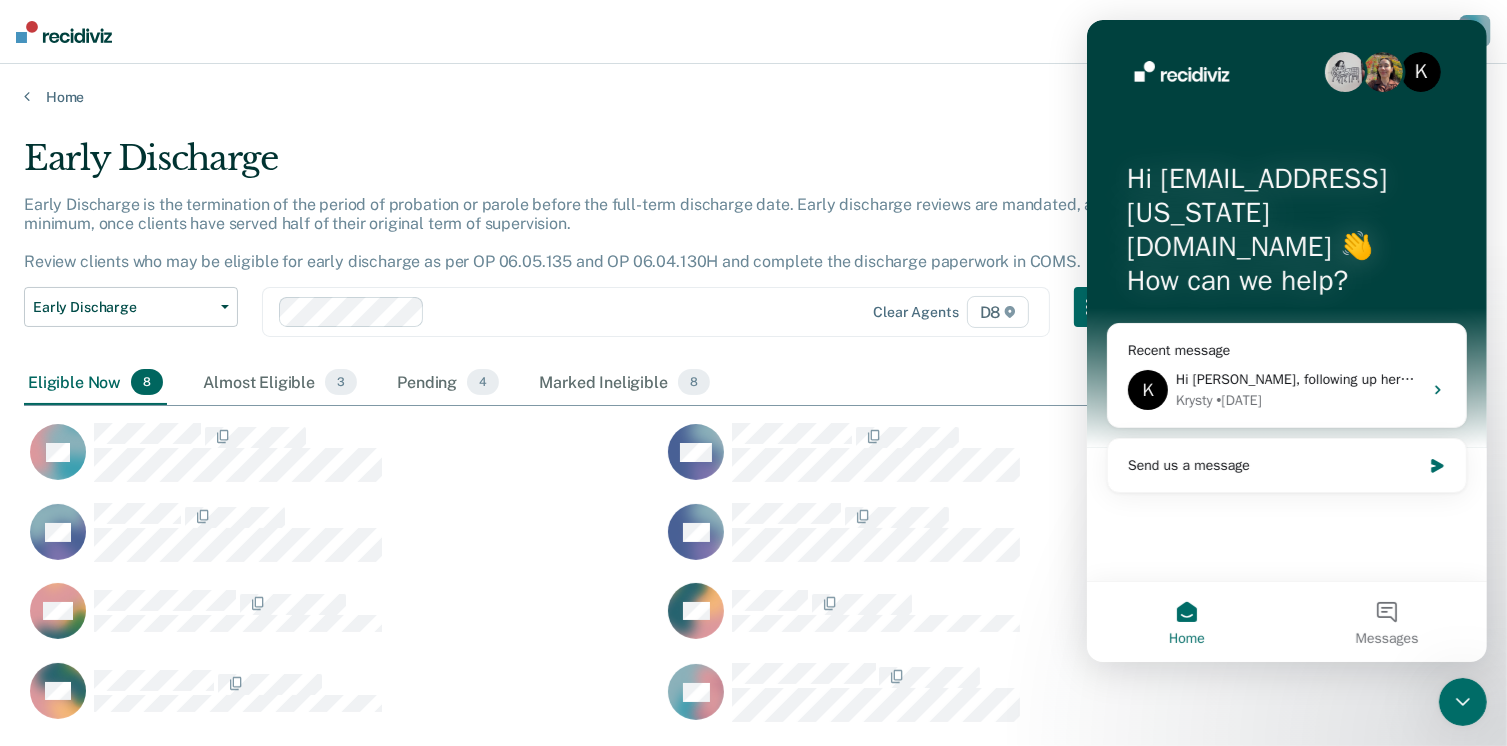 scroll, scrollTop: 16, scrollLeft: 16, axis: both 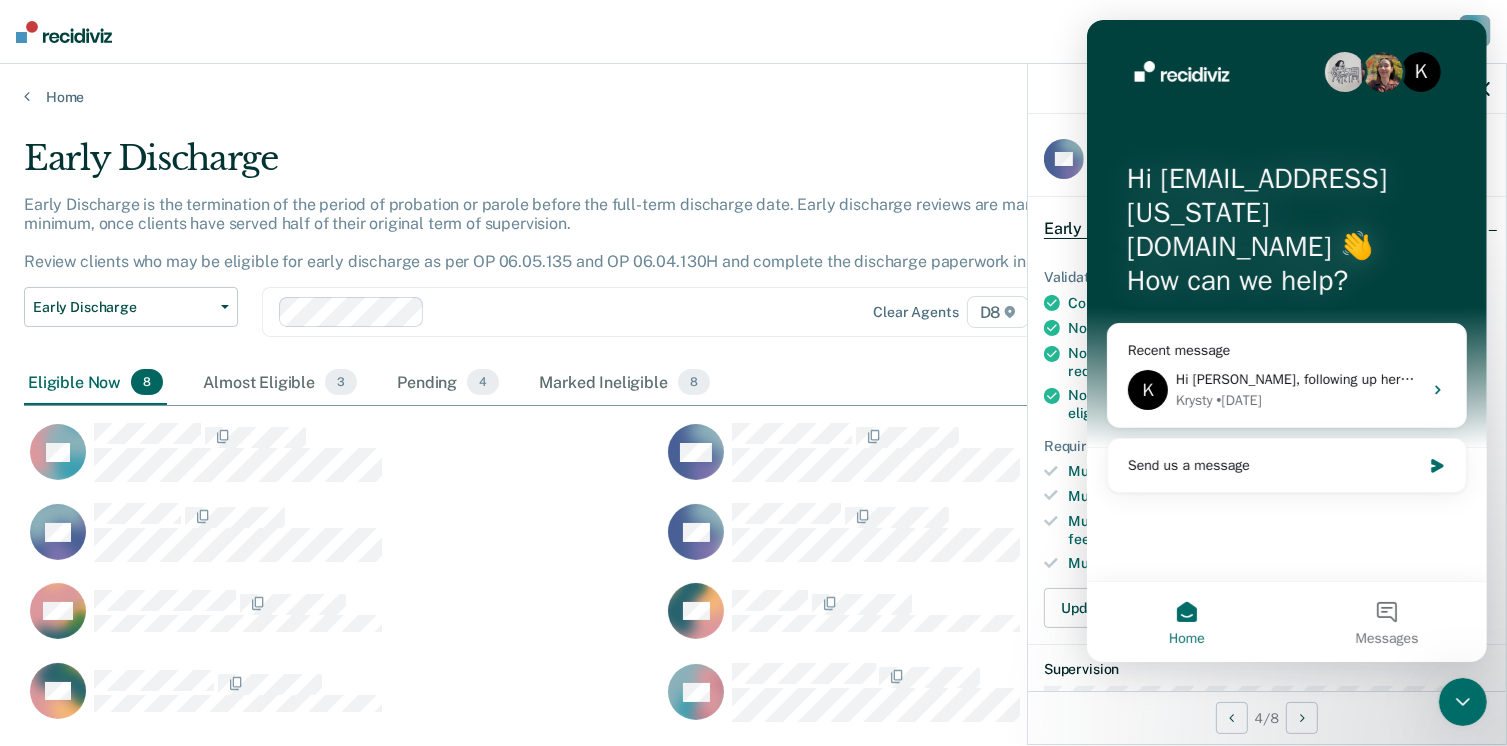 click on "Early Discharge   Early Discharge is the termination of the period of probation or parole before the full-term discharge date. Early discharge reviews are mandated, at minimum, once clients have served half of their original term of supervision. Review clients who may be eligible for early discharge as per OP 06.05.135 and OP 06.04.130H and complete the discharge paperwork in COMS. Early Discharge Classification Review Early Discharge Minimum Telephone Reporting Overdue for Discharge Supervision Level Mismatch Clear   agents D8   Eligible Now 8 Almost Eligible 3 Pending 4 Marked Ineligible 8
To pick up a draggable item, press the space bar.
While dragging, use the arrow keys to move the item.
Press space again to drop the item in its new position, or press escape to cancel.
LB   NW   KB   CD   DW   AH   DK   CK" at bounding box center [753, 493] 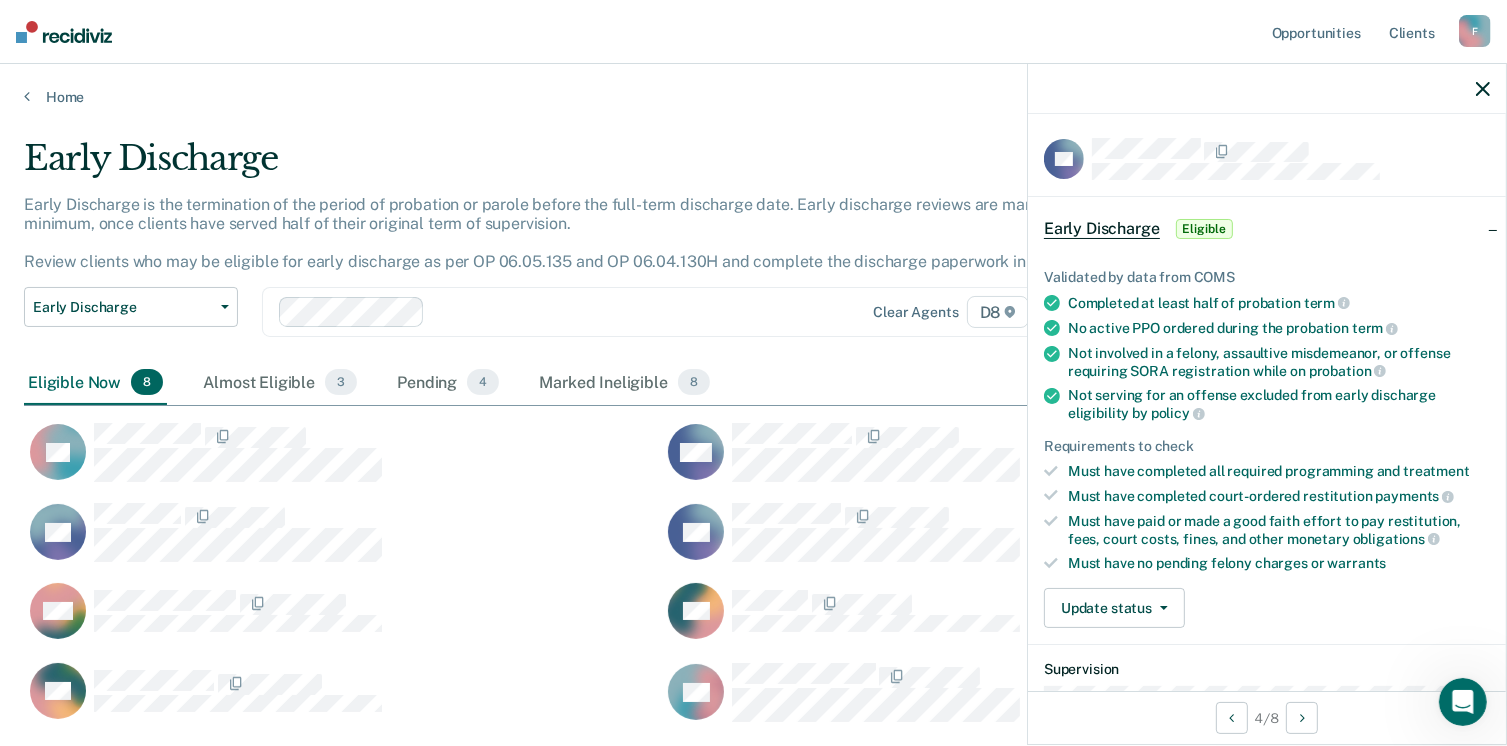 scroll, scrollTop: 0, scrollLeft: 0, axis: both 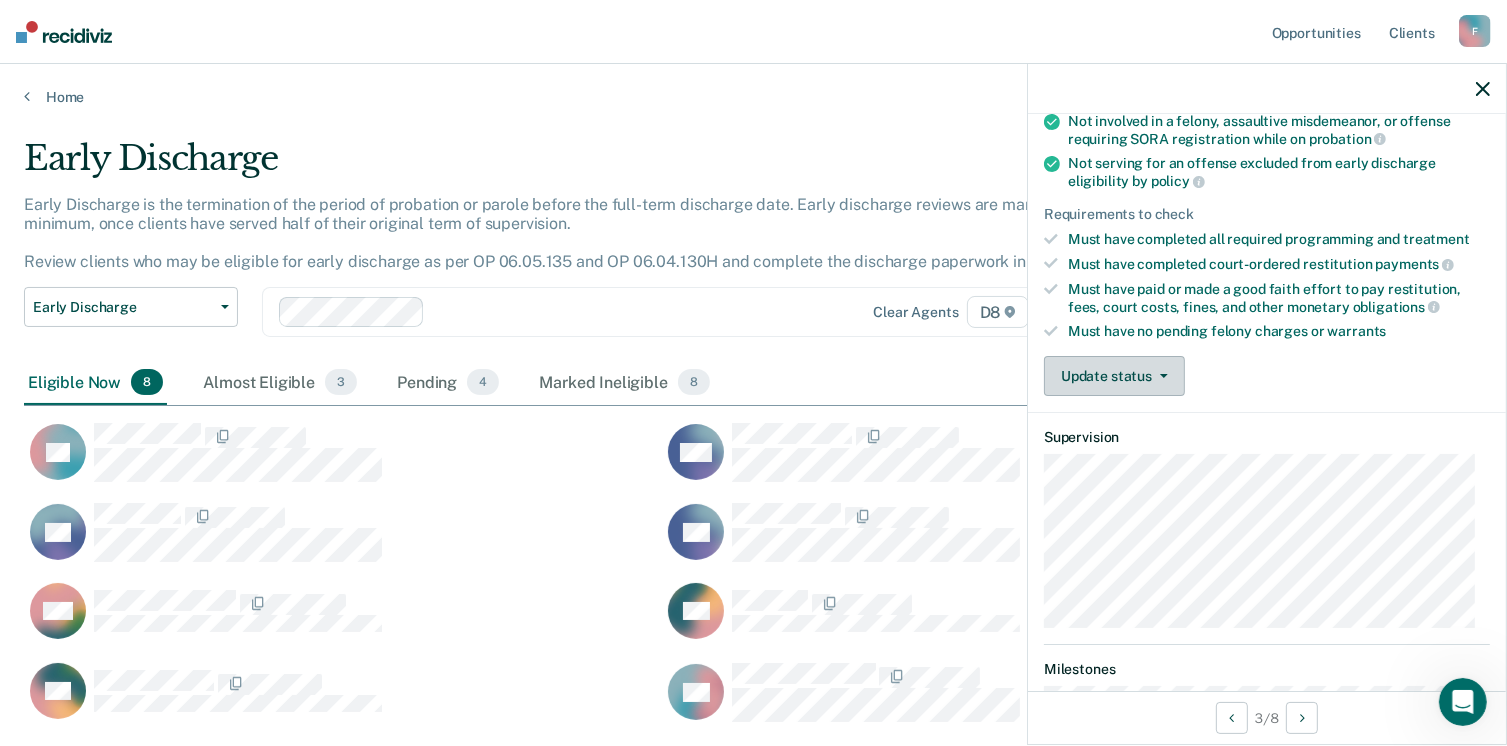 click on "Update status" at bounding box center (1114, 376) 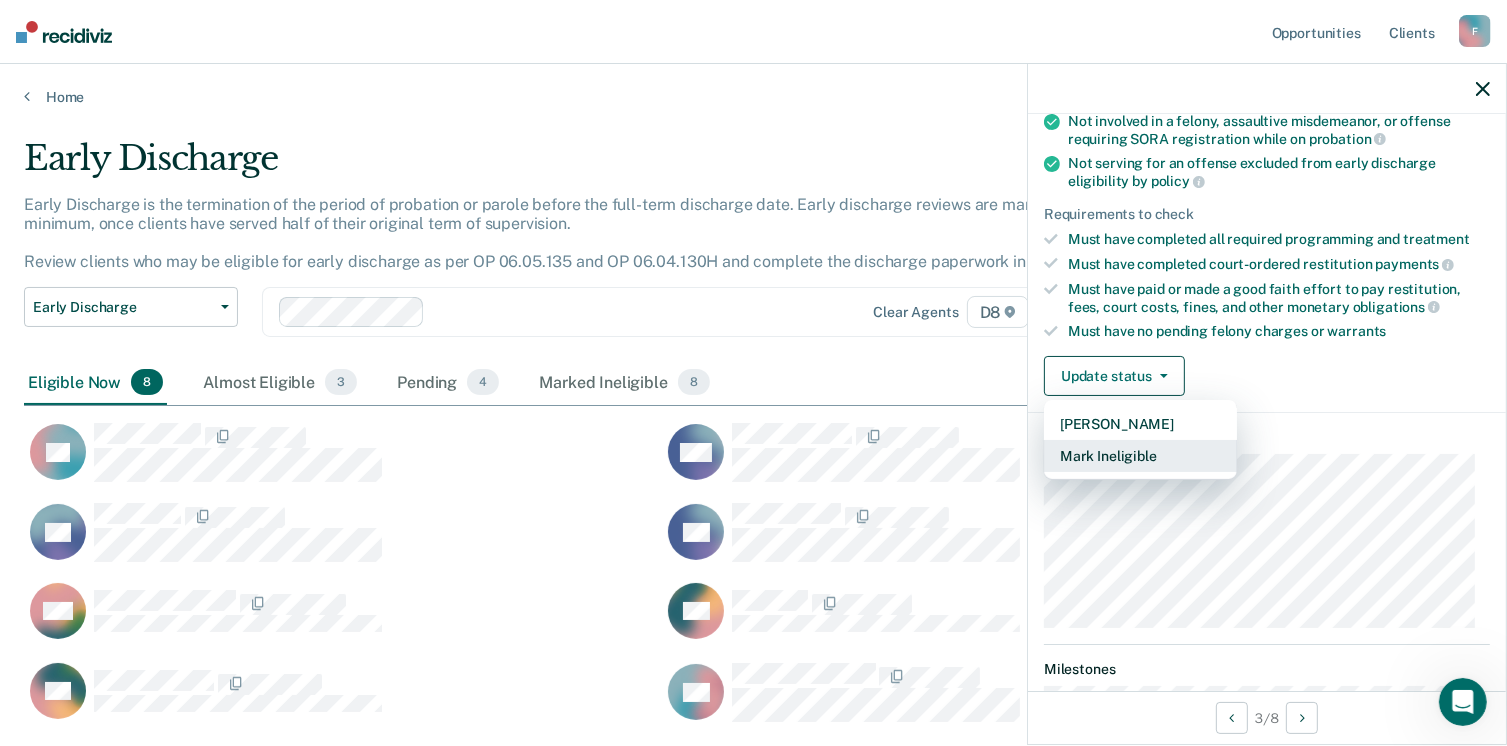 click on "Mark Ineligible" at bounding box center (1140, 456) 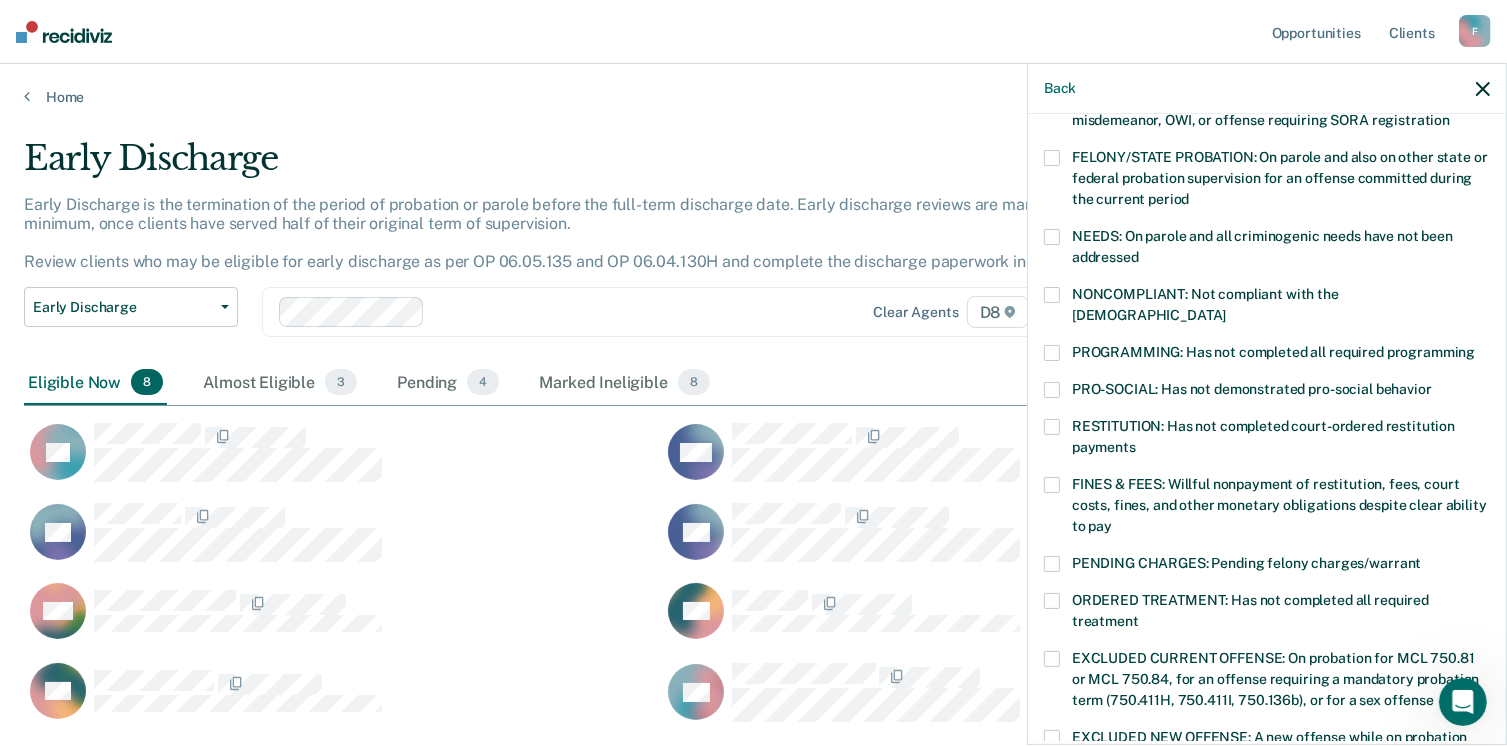 click at bounding box center [1052, 427] 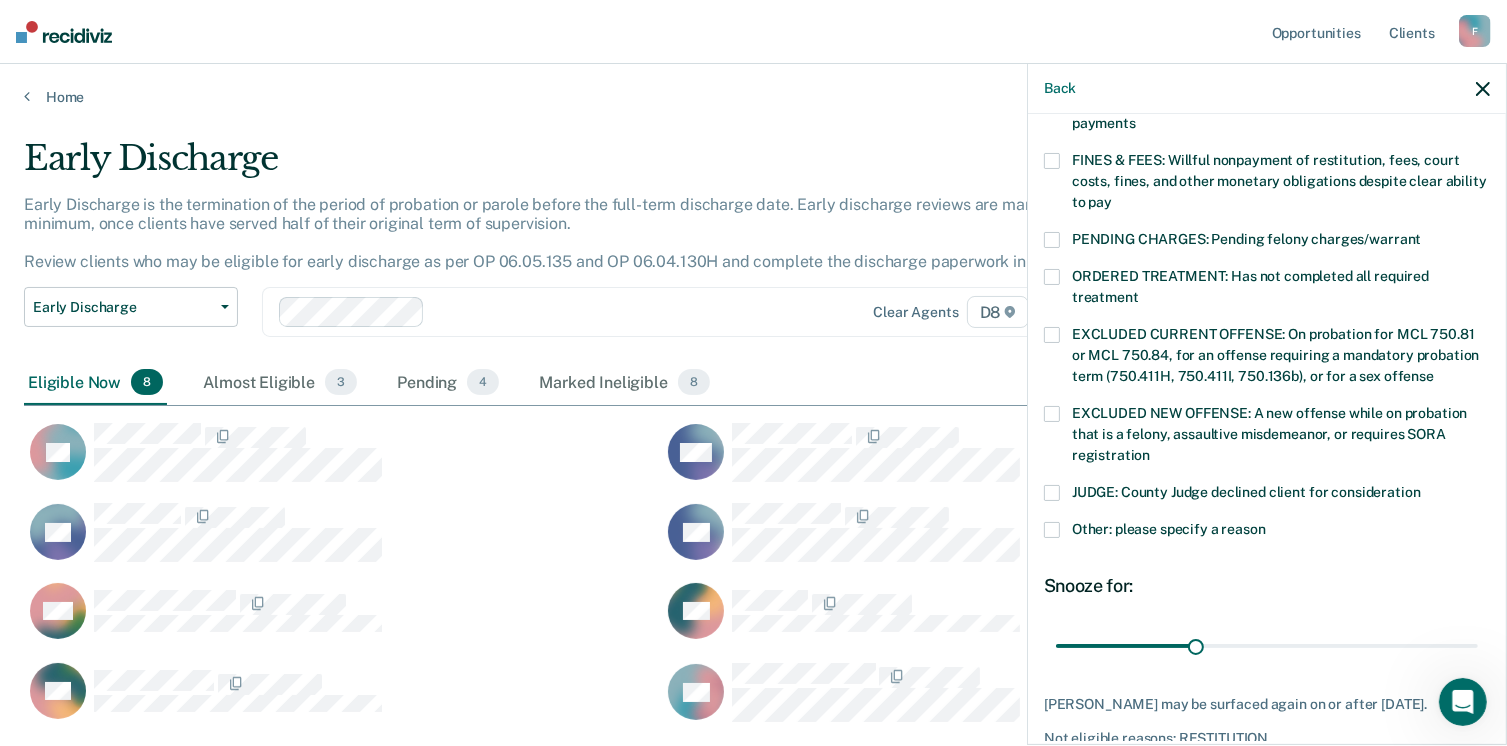 scroll, scrollTop: 630, scrollLeft: 0, axis: vertical 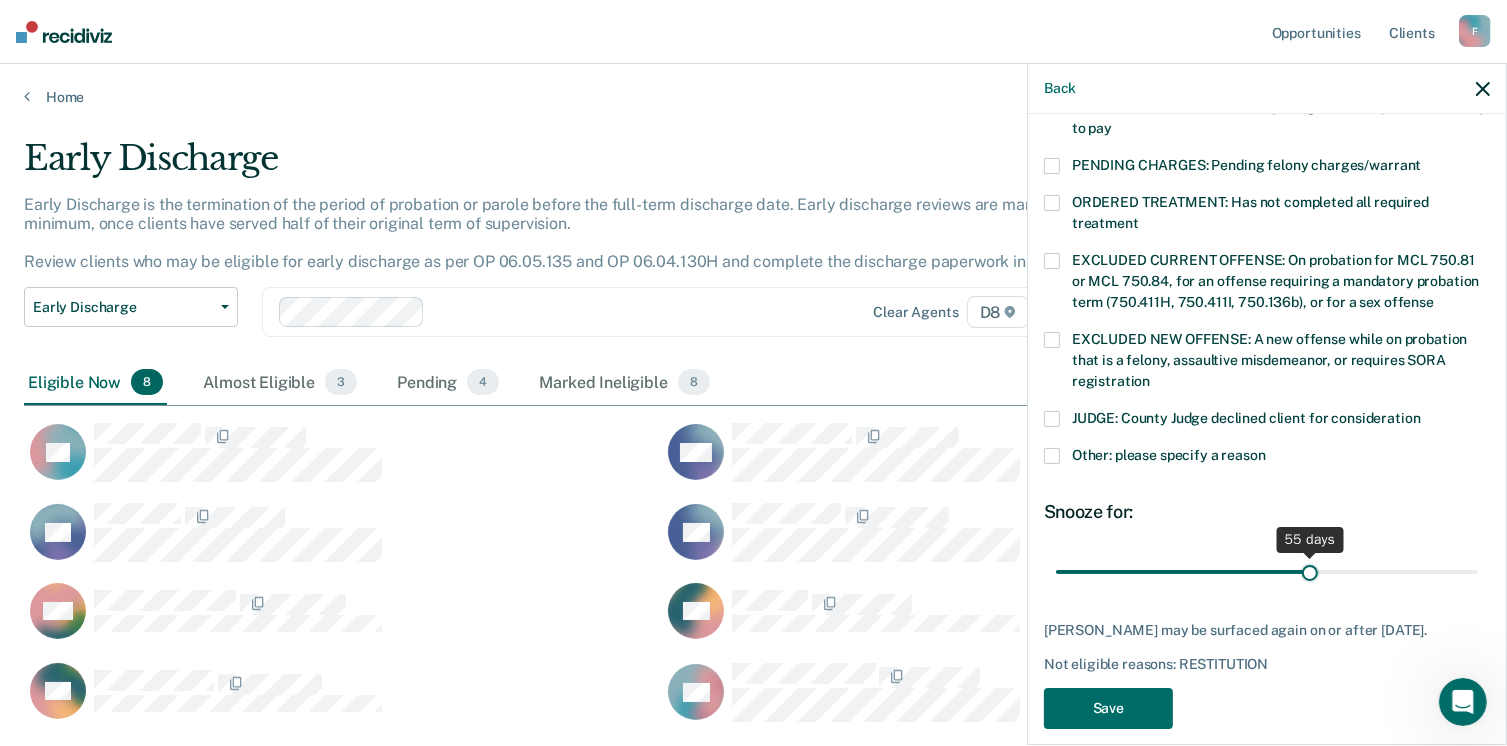 drag, startPoint x: 1192, startPoint y: 552, endPoint x: 1303, endPoint y: 568, distance: 112.147224 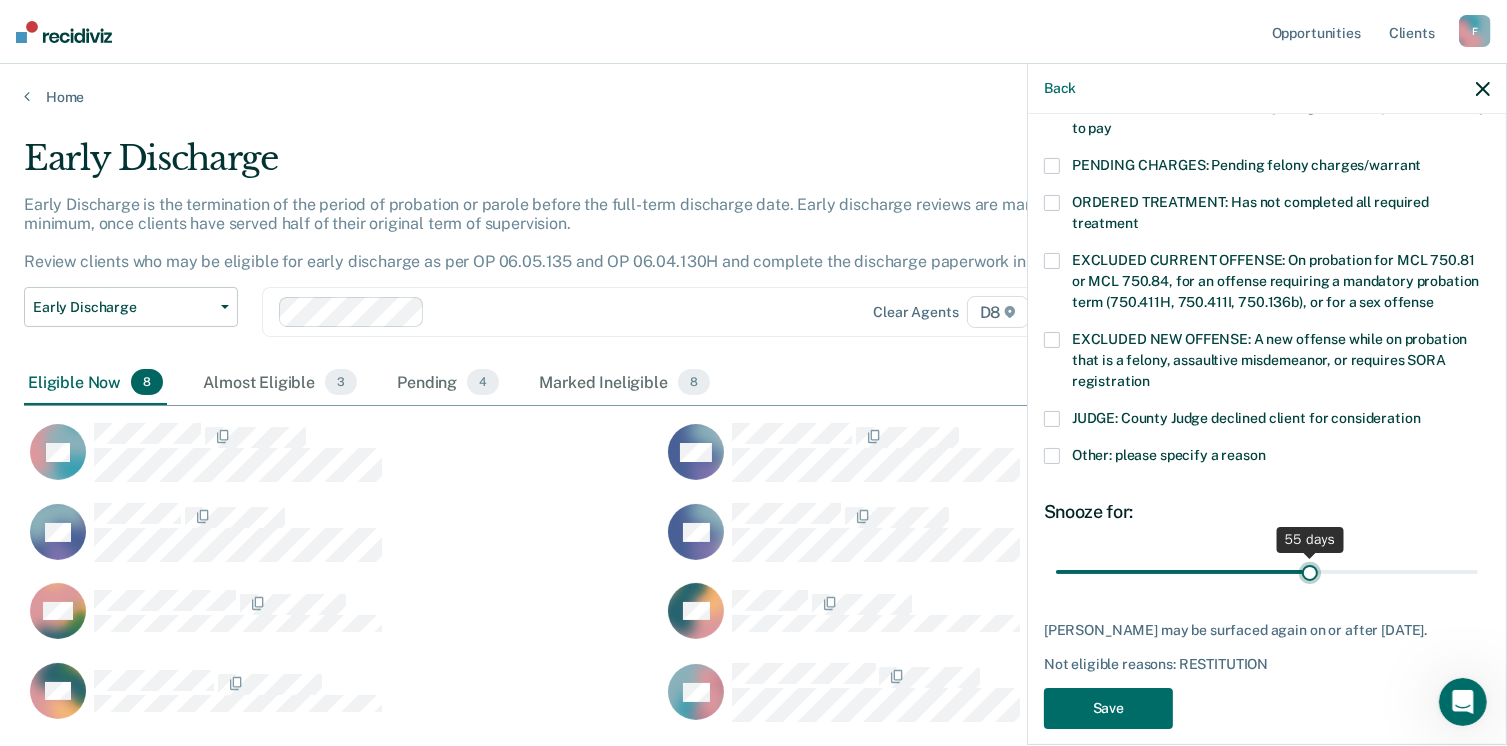 type on "55" 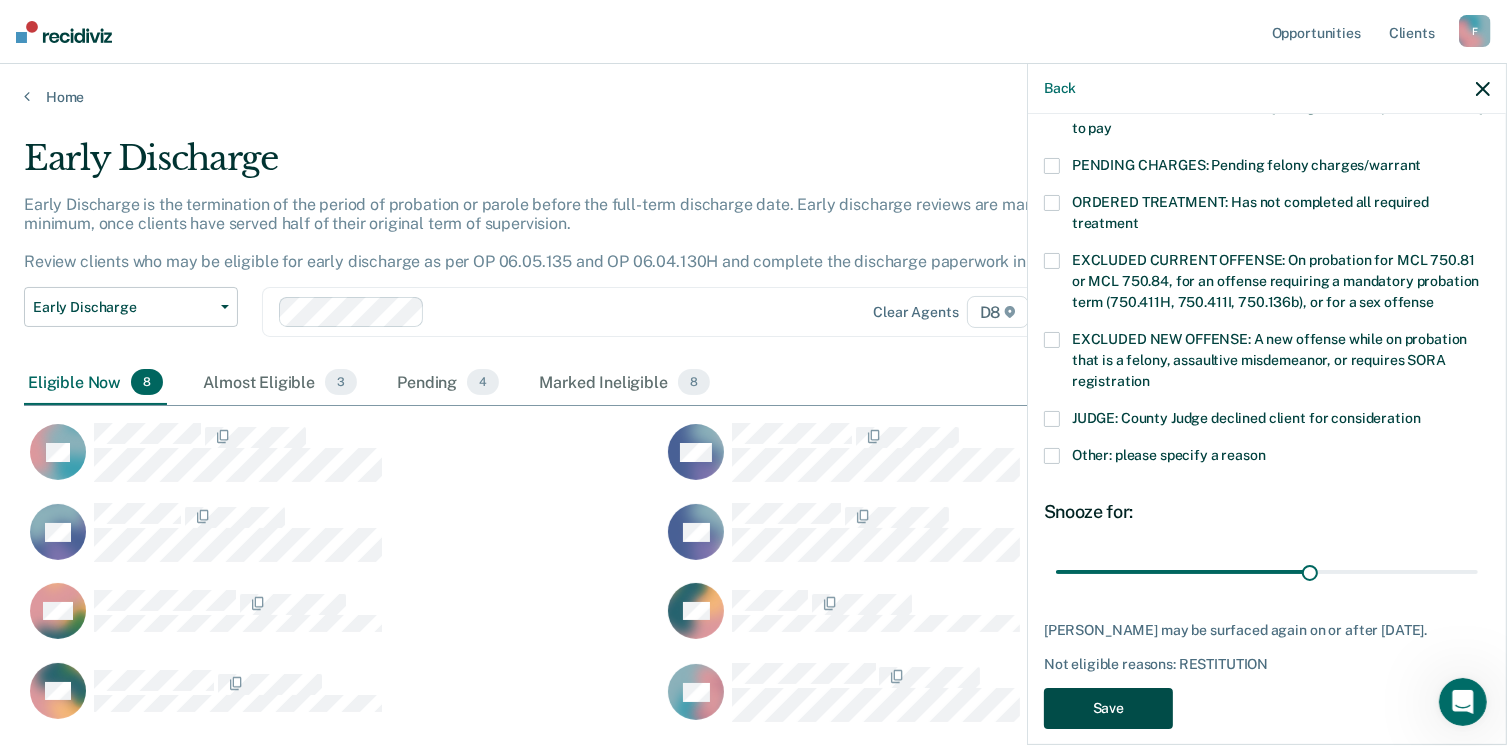 click on "Save" at bounding box center [1108, 708] 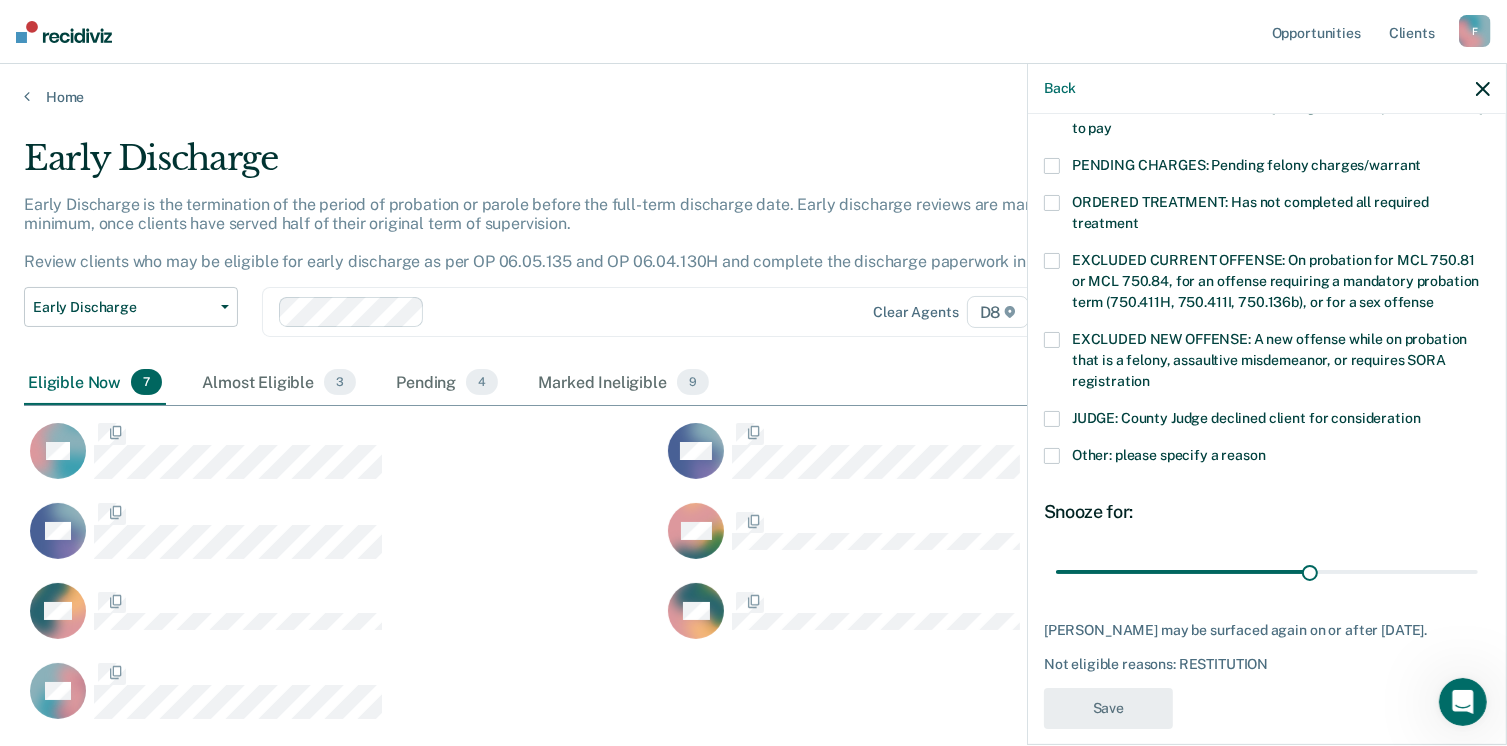 scroll, scrollTop: 519, scrollLeft: 0, axis: vertical 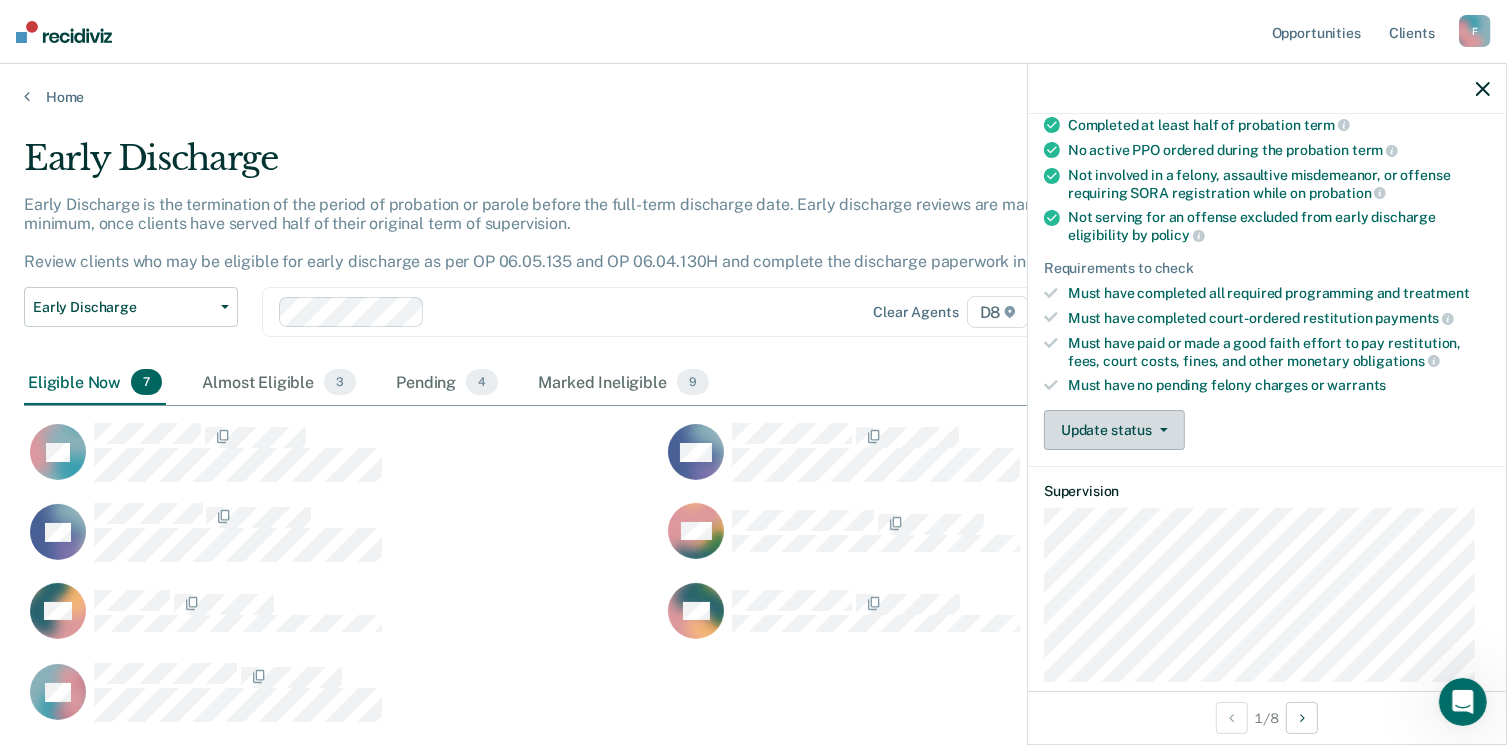 click on "Update status" at bounding box center (1114, 430) 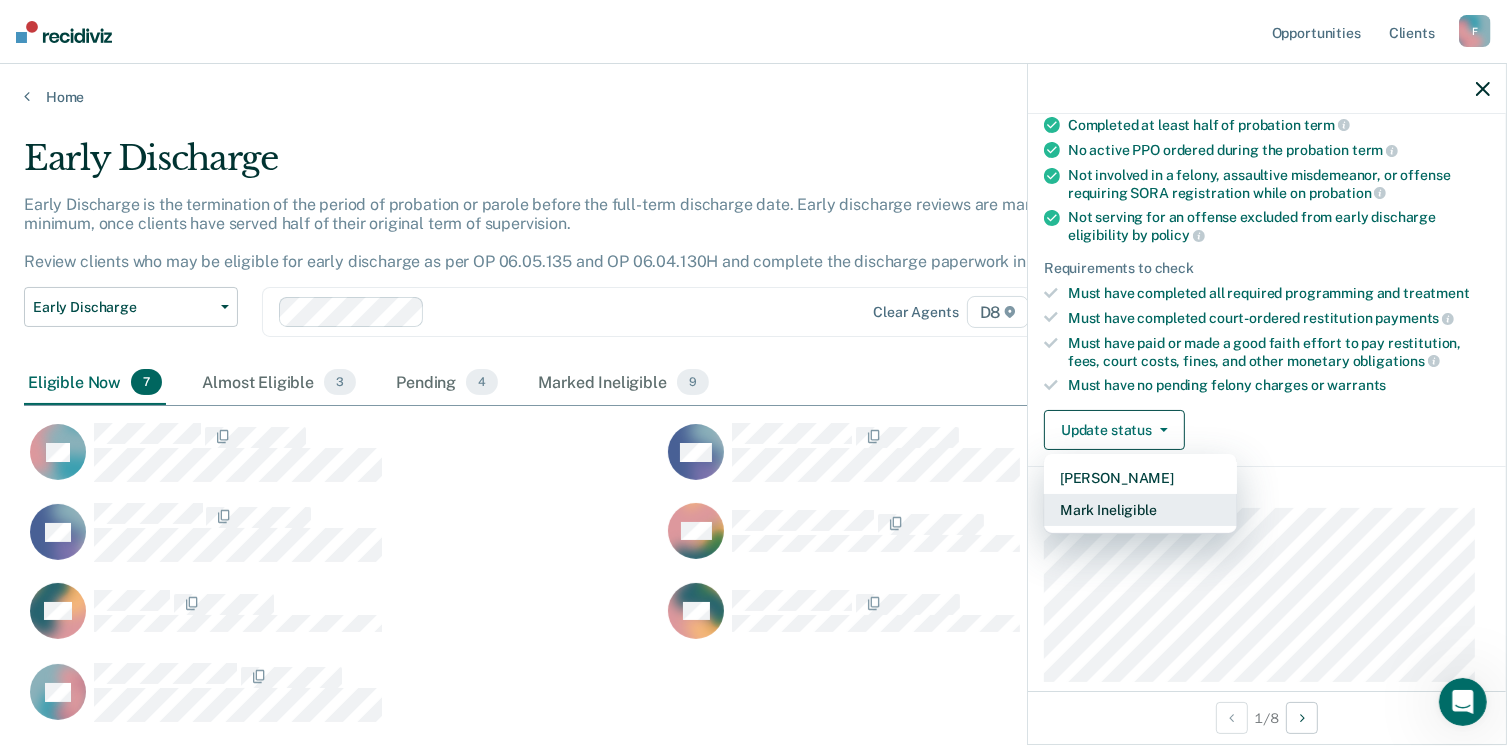 click on "Mark Ineligible" at bounding box center (1140, 510) 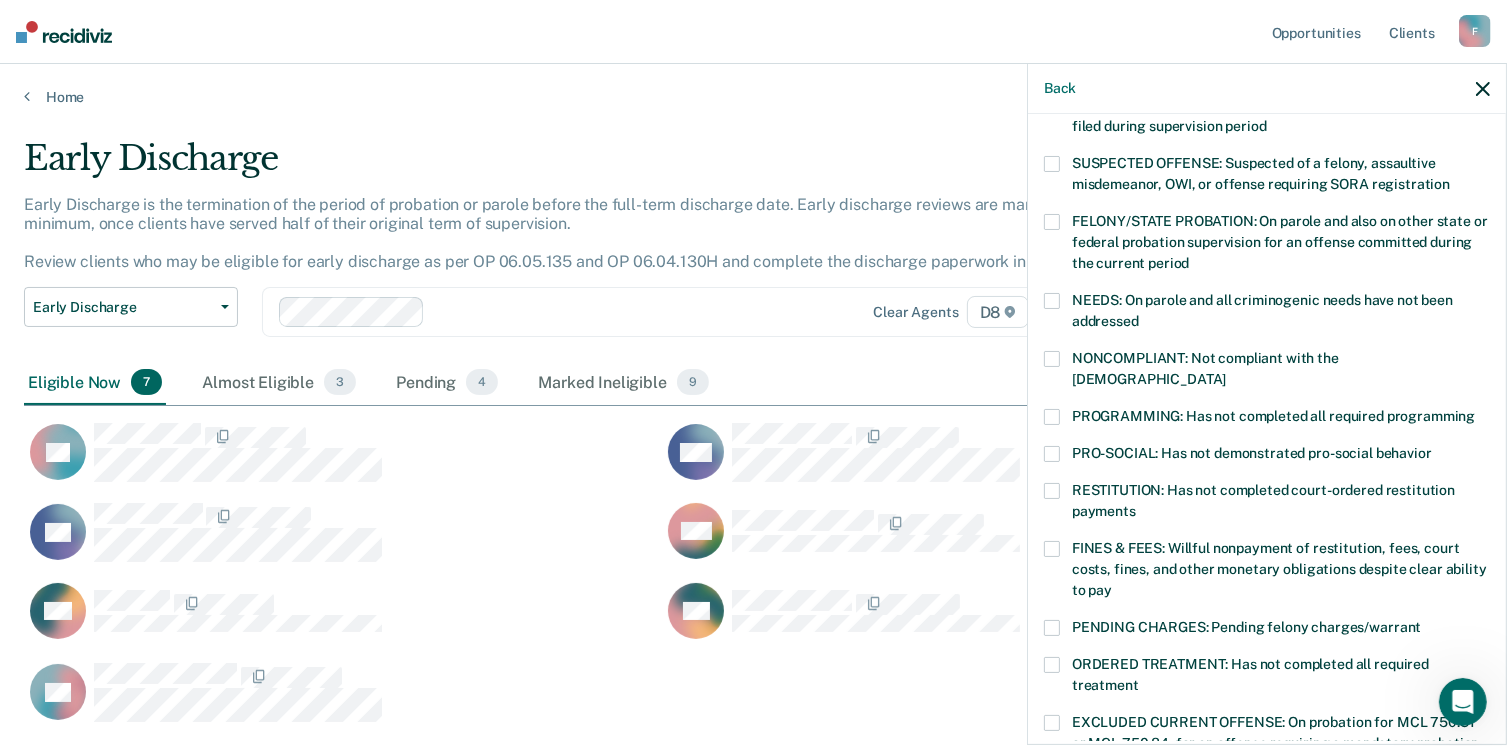 scroll, scrollTop: 168, scrollLeft: 0, axis: vertical 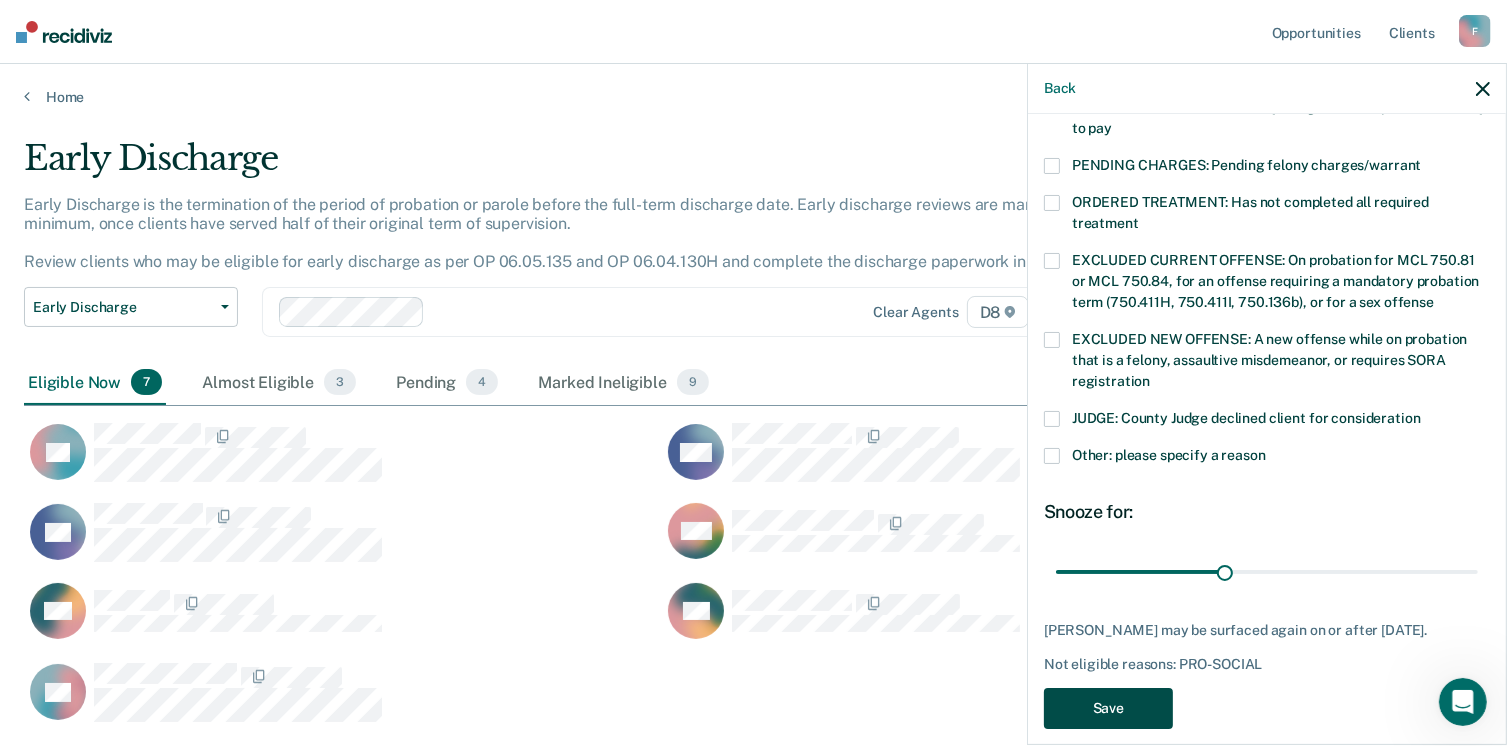 click on "Save" at bounding box center (1108, 708) 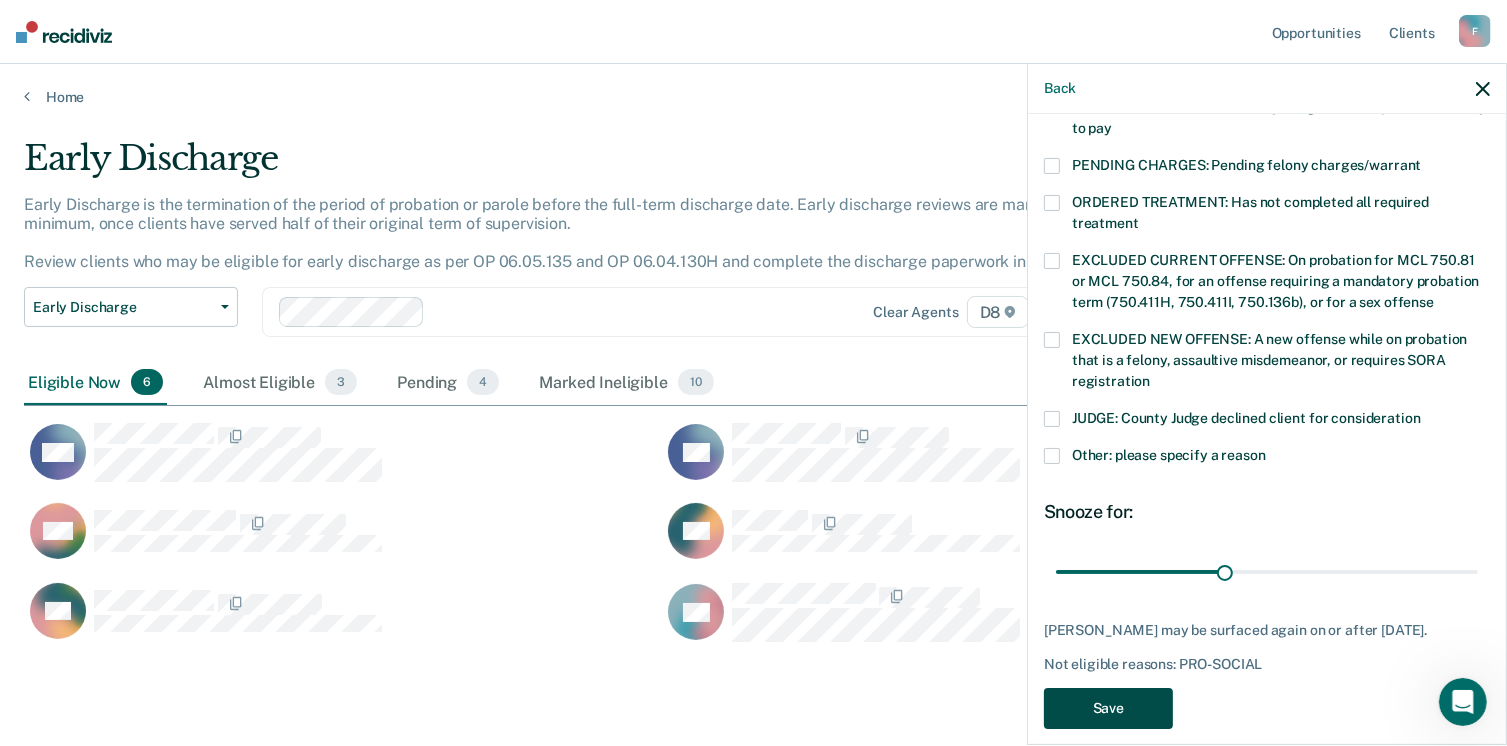 scroll, scrollTop: 500, scrollLeft: 1444, axis: both 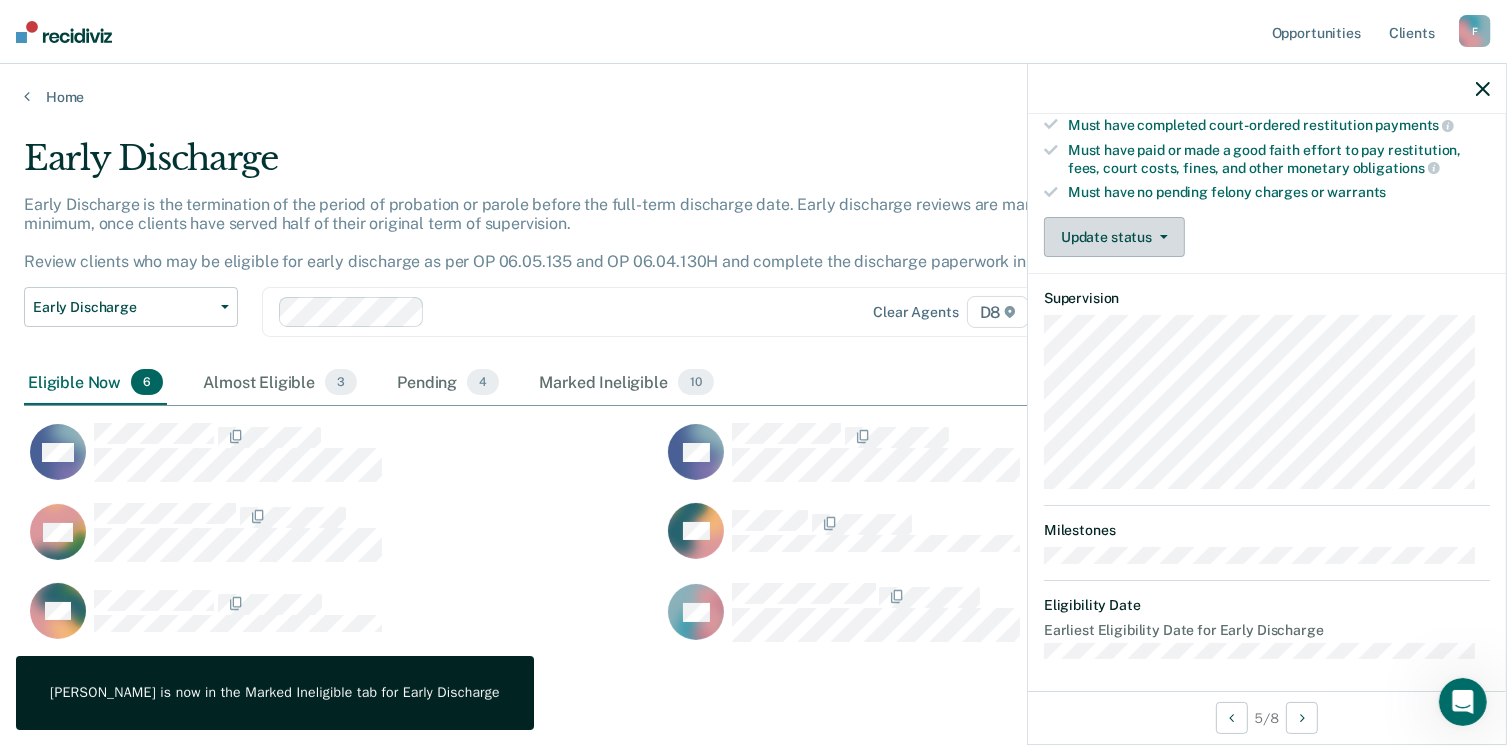click on "Update status" at bounding box center [1114, 237] 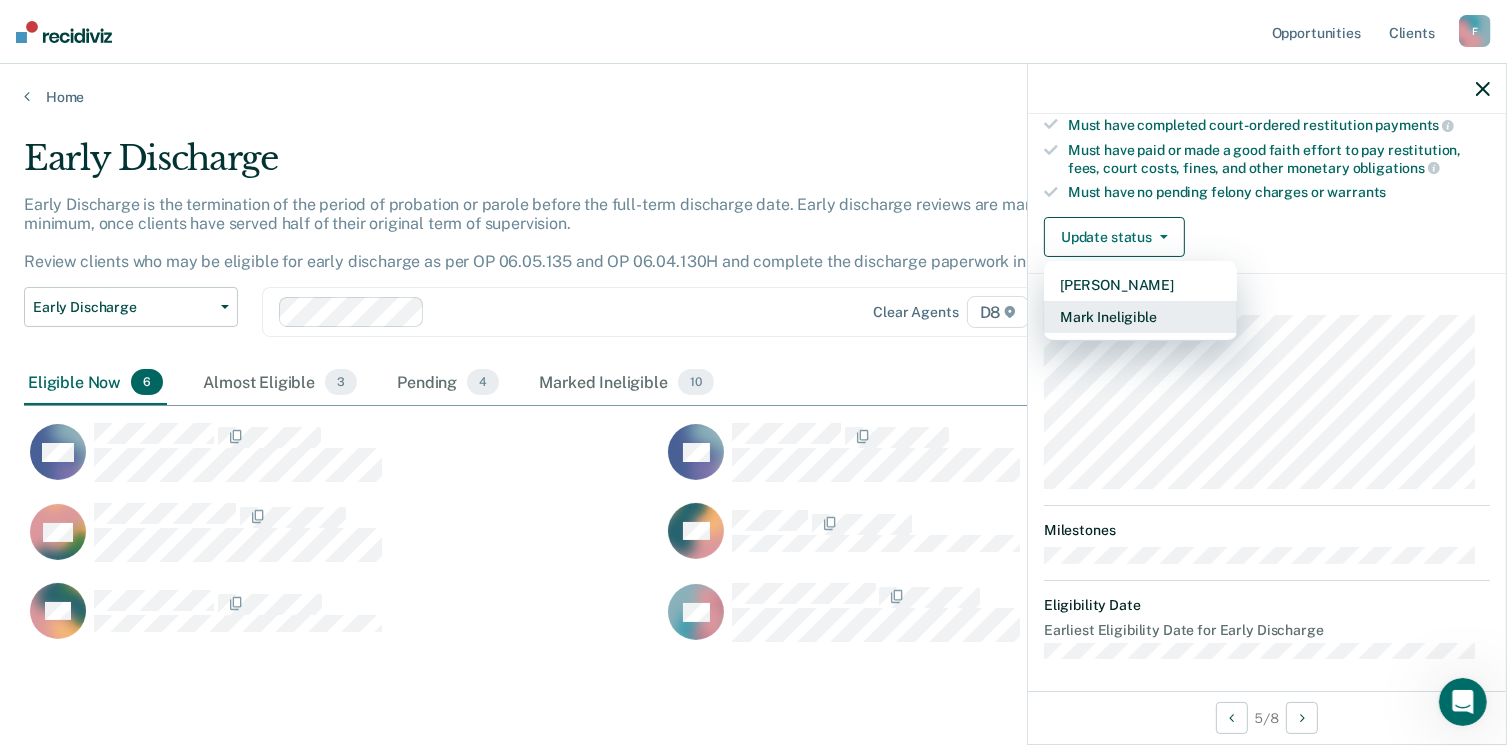 click on "Mark Ineligible" at bounding box center (1140, 317) 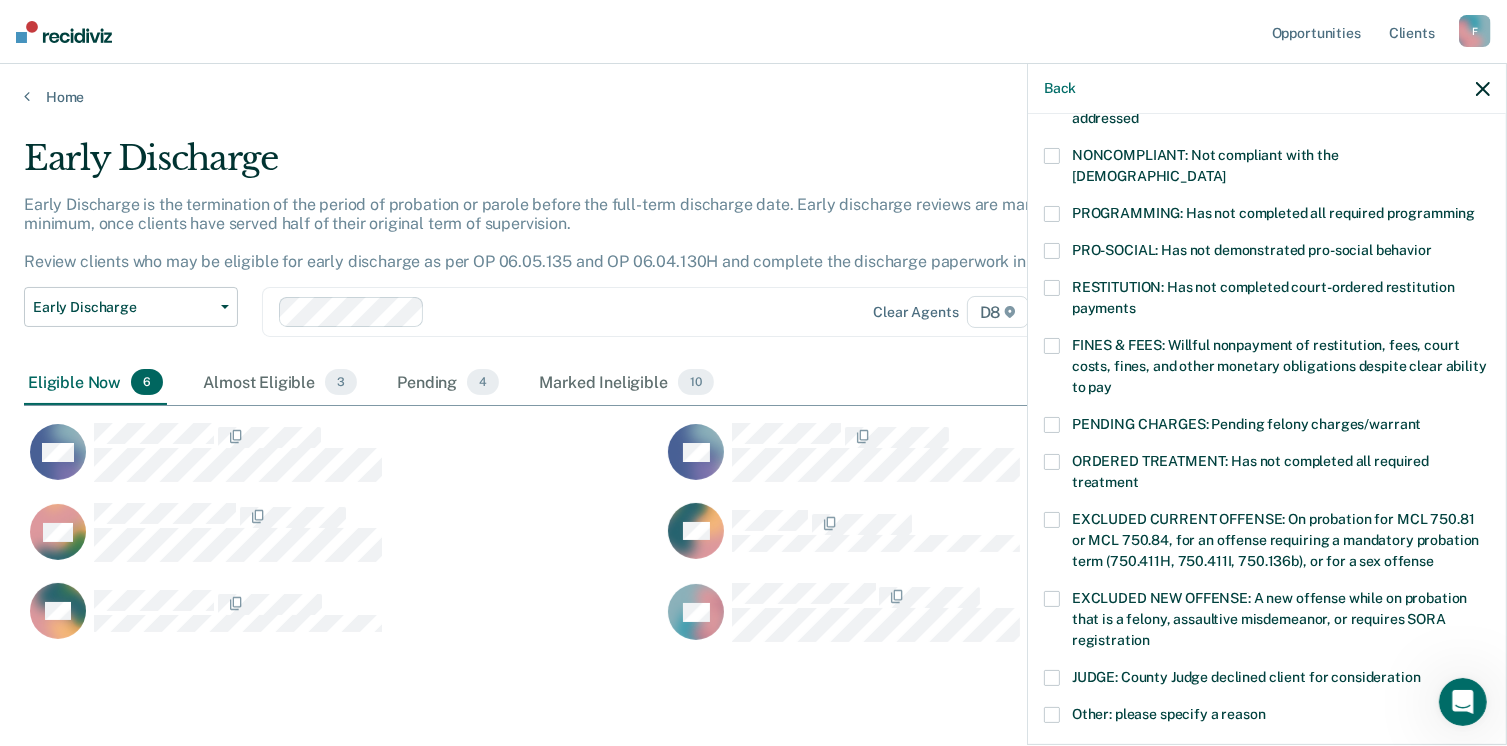 click at bounding box center (1052, 288) 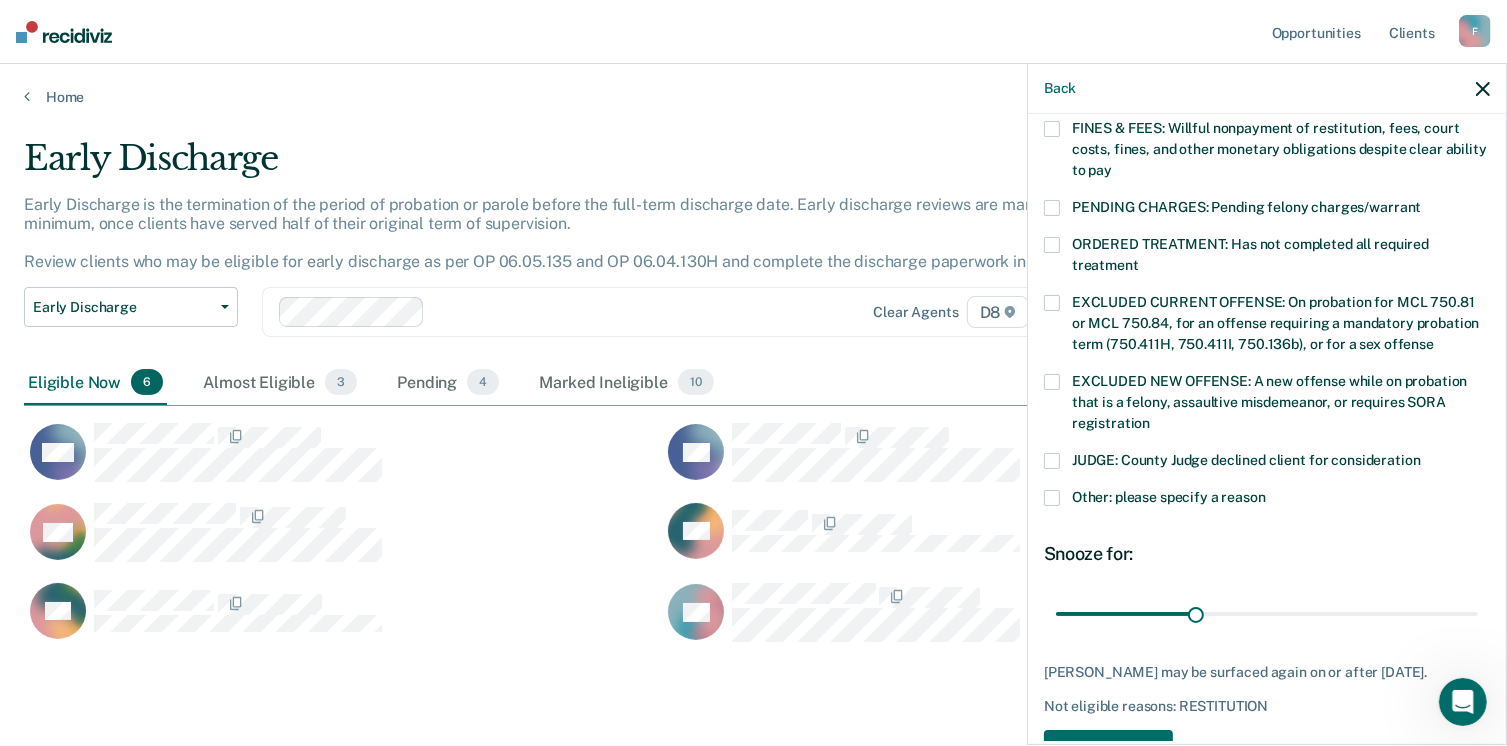 scroll, scrollTop: 647, scrollLeft: 0, axis: vertical 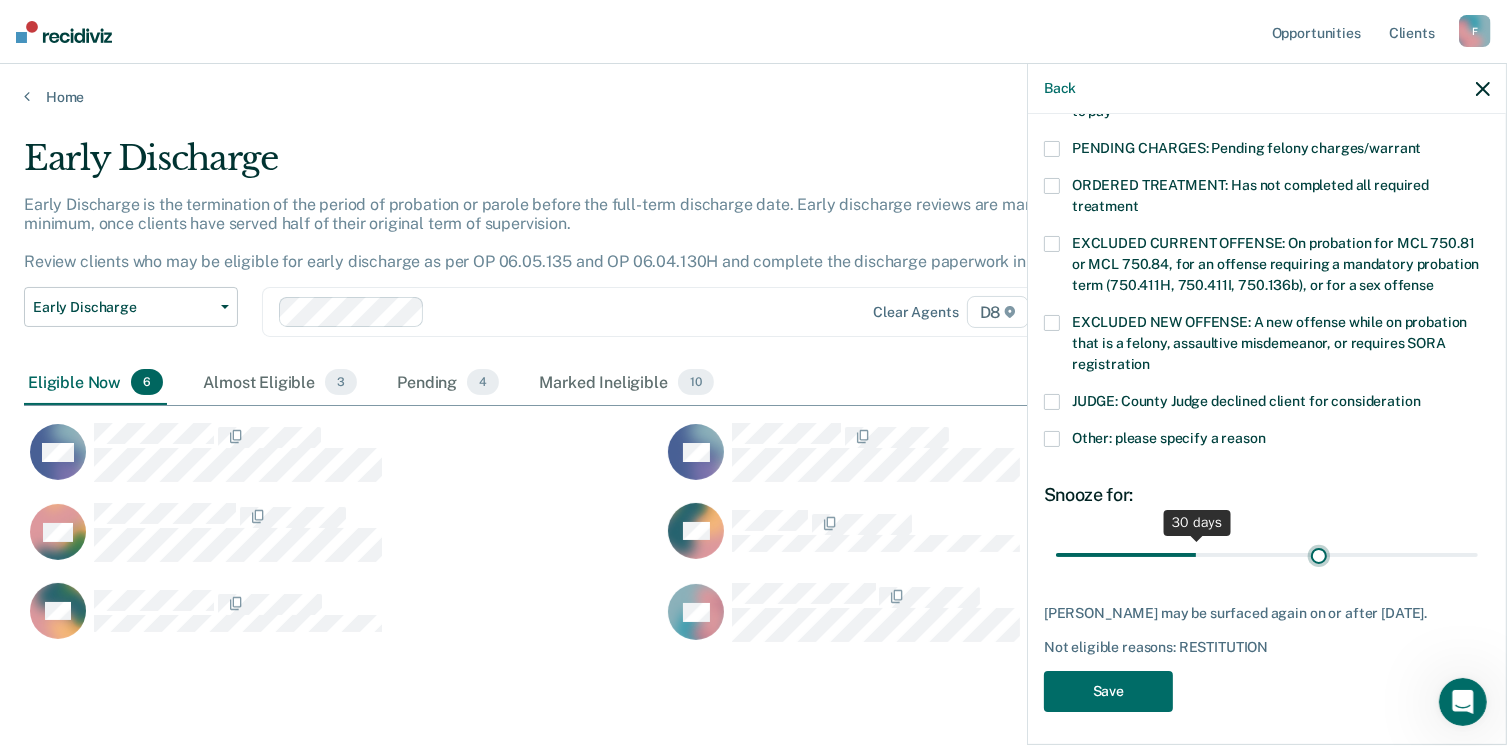type on "57" 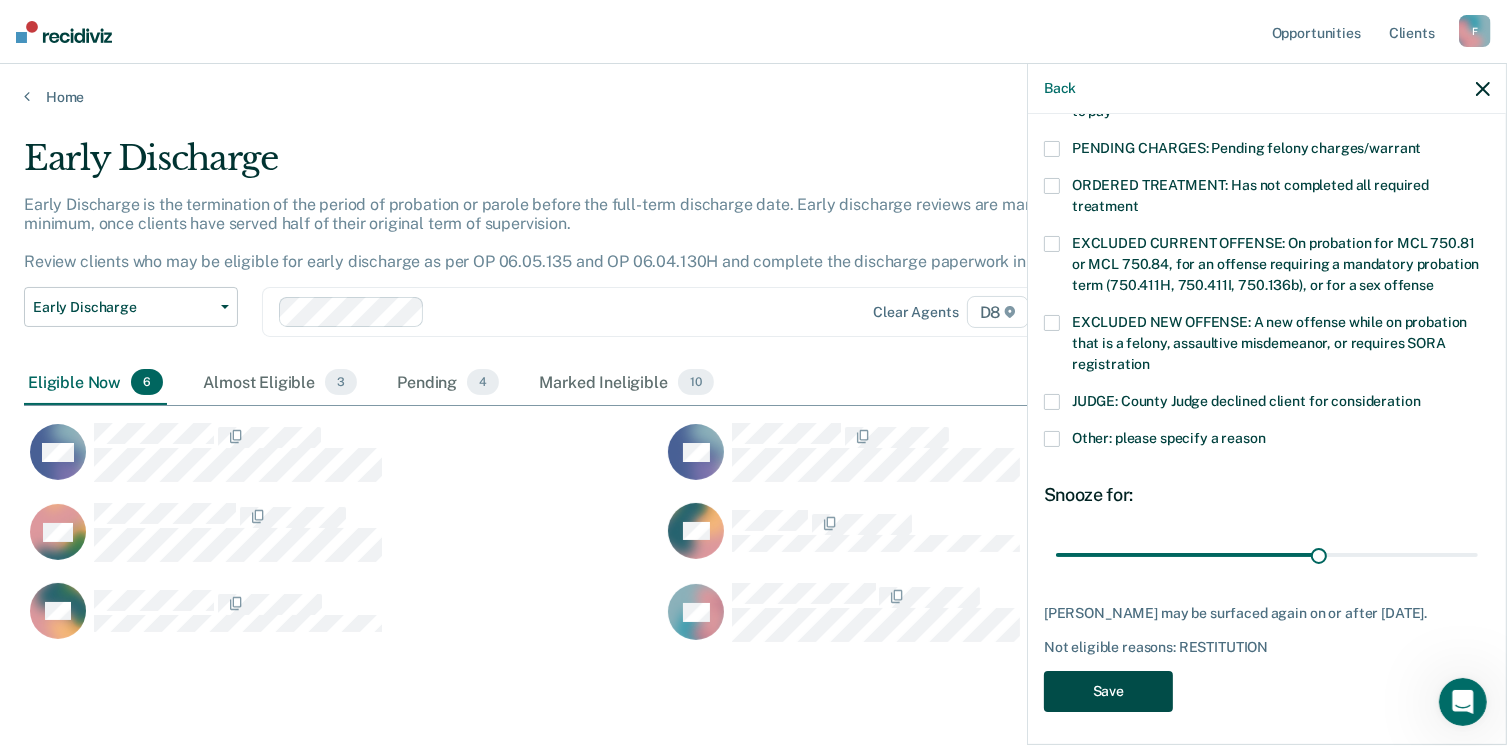 click on "Save" at bounding box center (1108, 691) 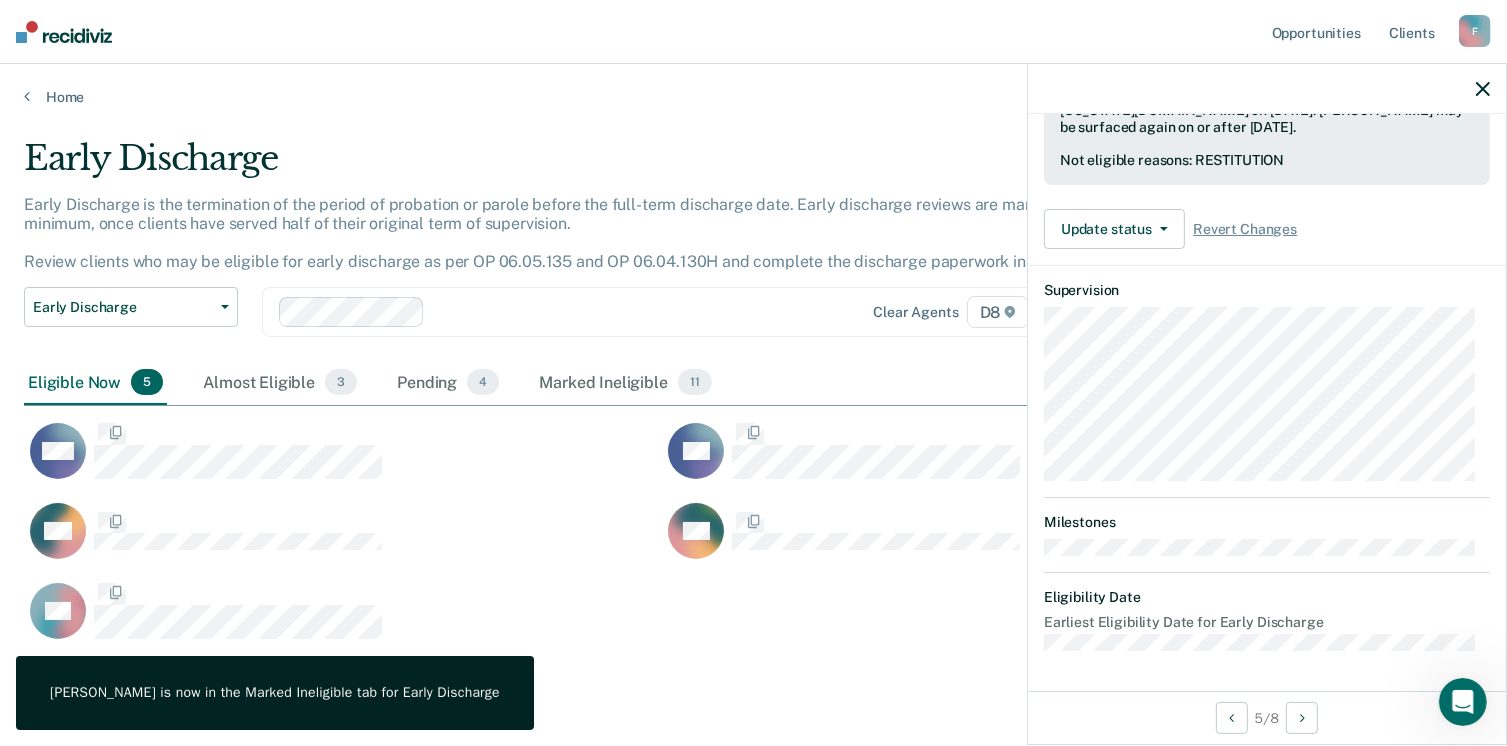 scroll, scrollTop: 519, scrollLeft: 0, axis: vertical 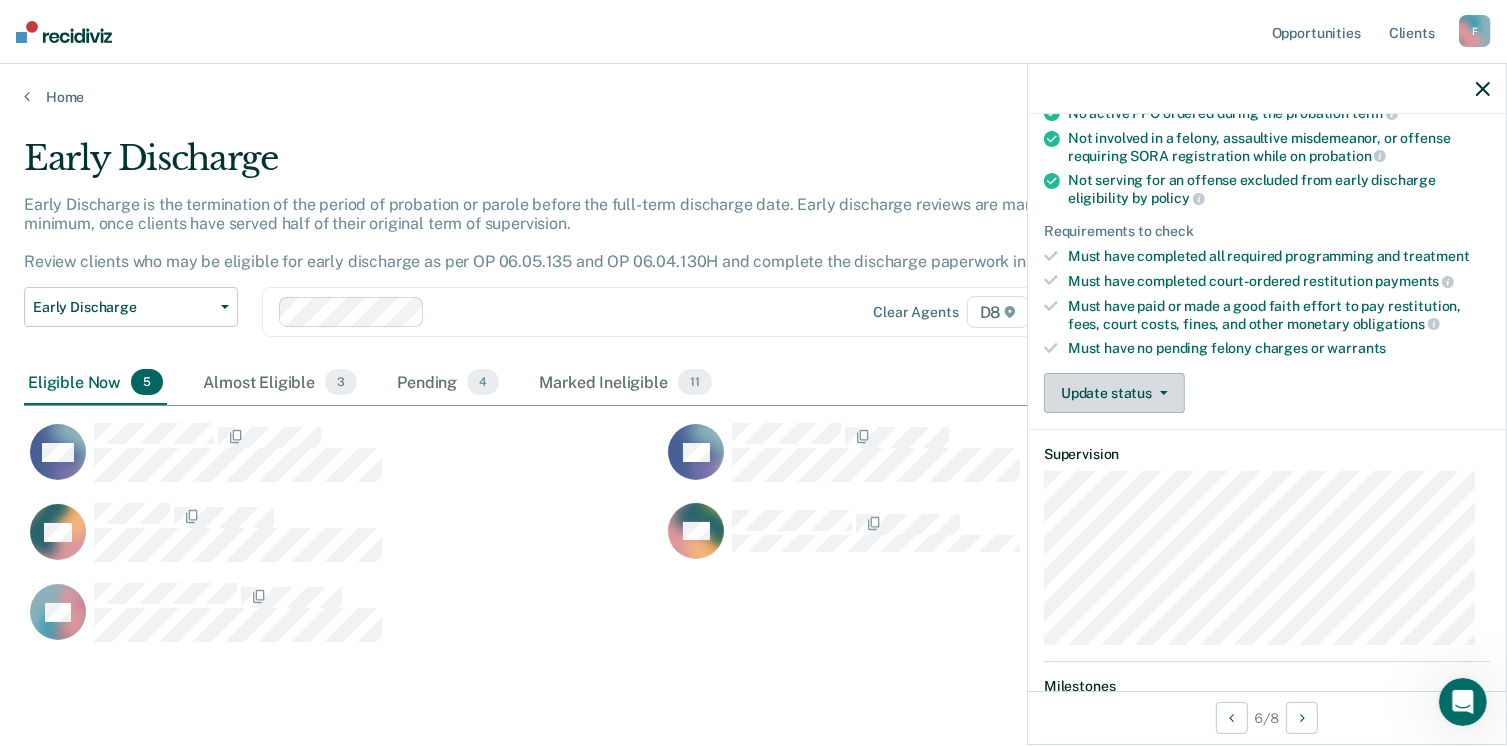 click 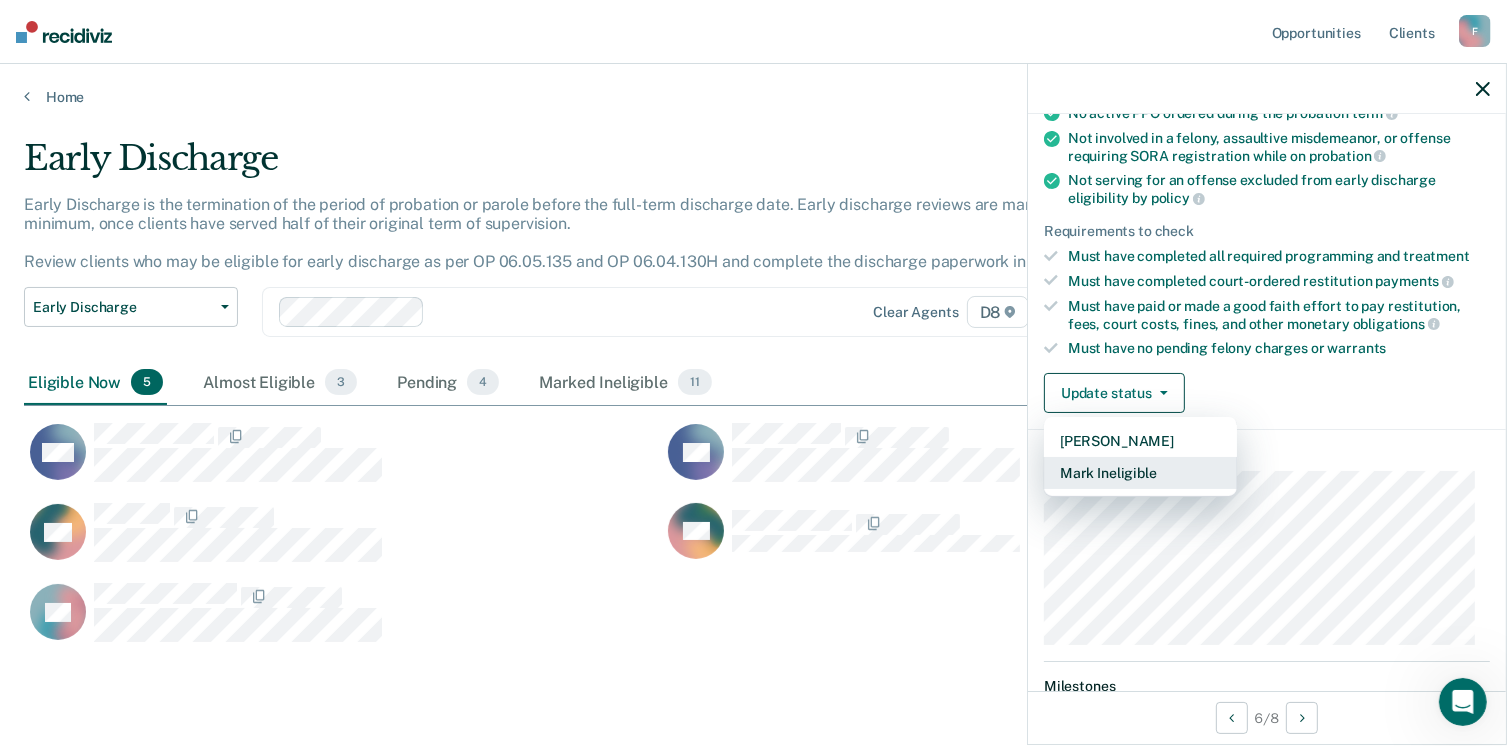 click on "Mark Ineligible" at bounding box center [1140, 473] 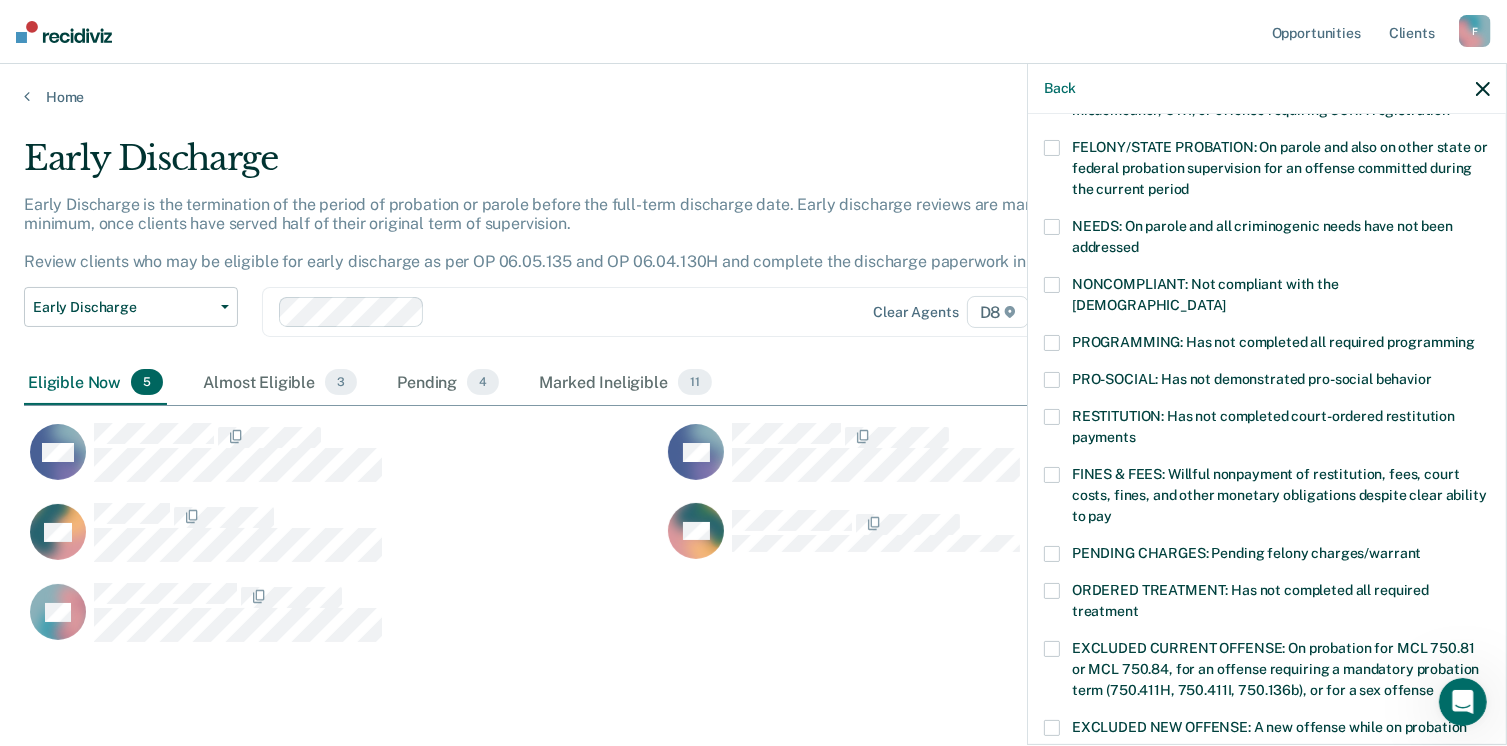 scroll, scrollTop: 243, scrollLeft: 0, axis: vertical 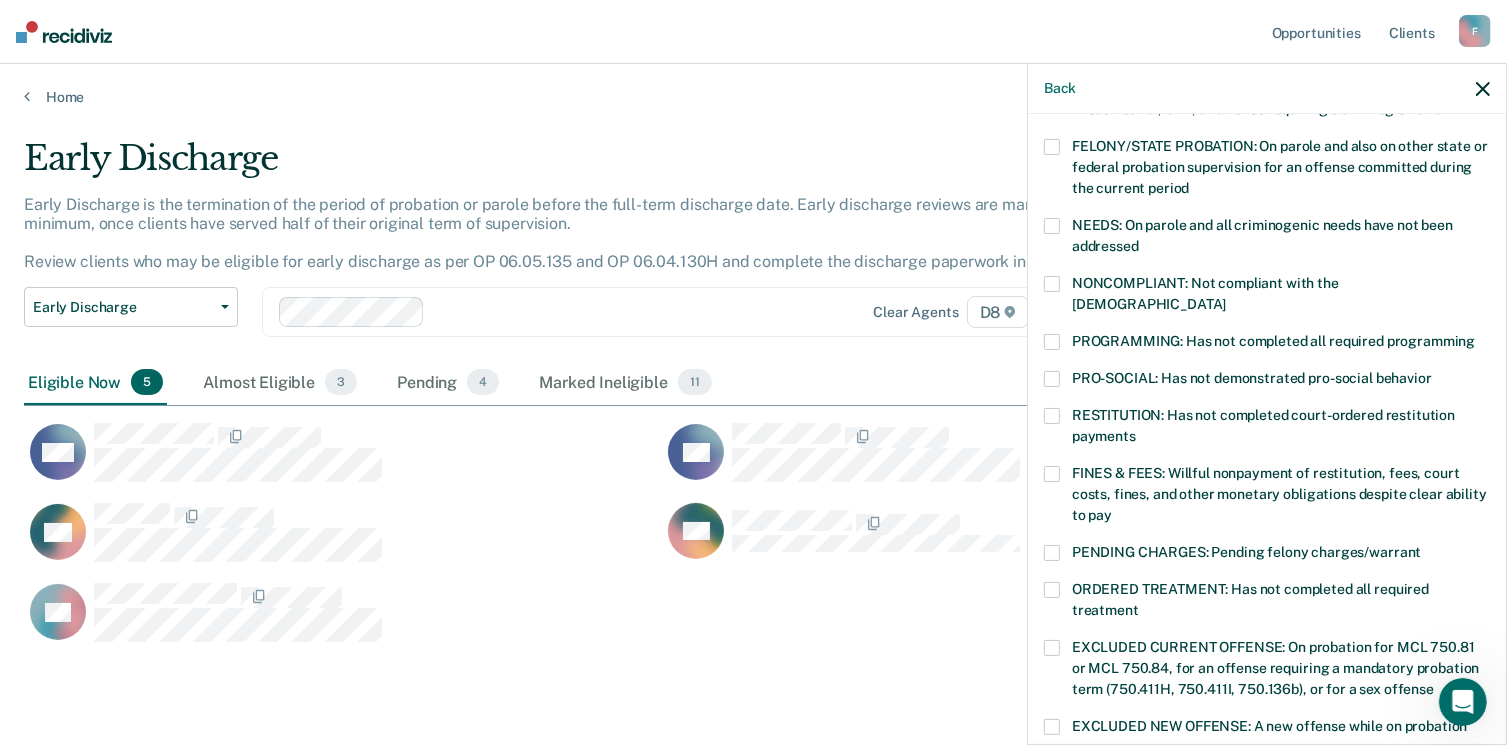 click at bounding box center (1052, 342) 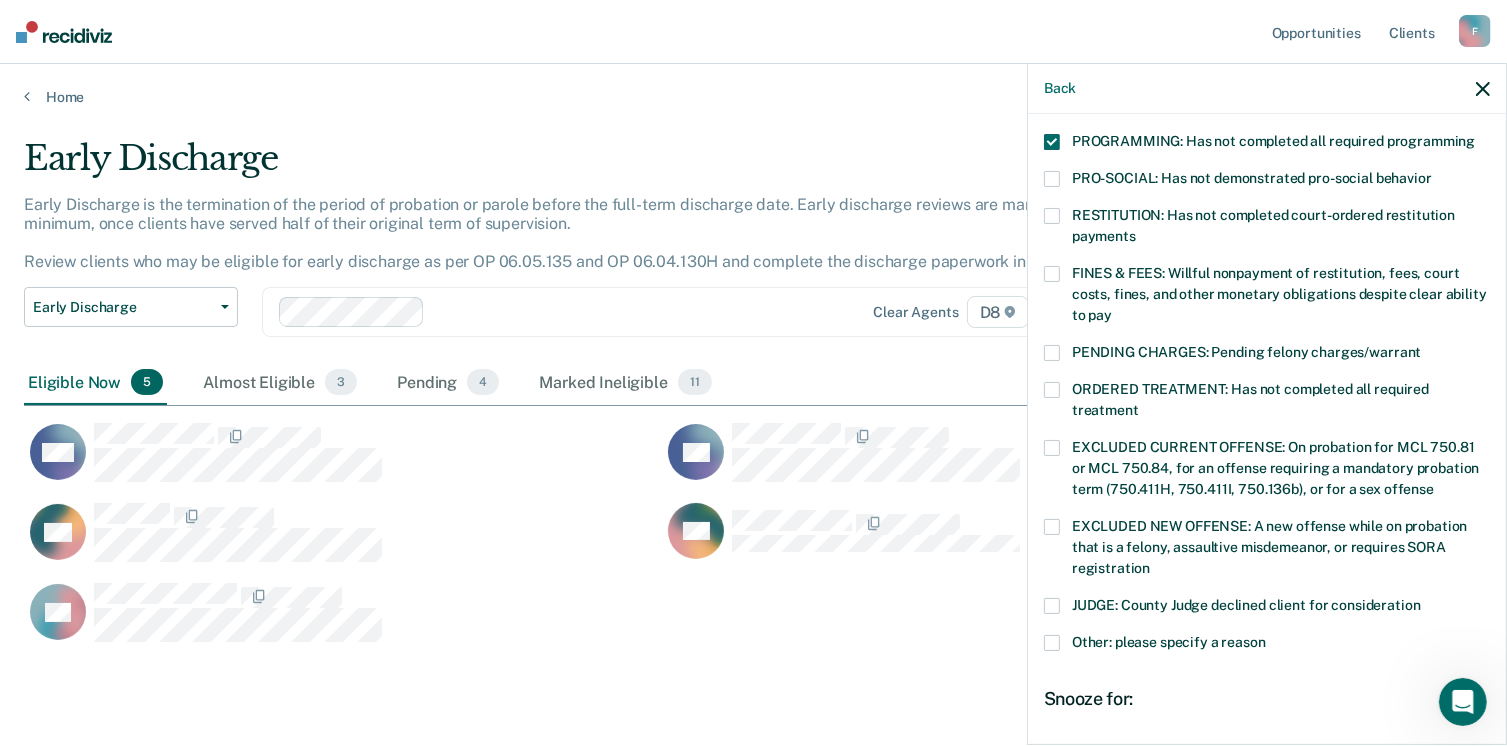 scroll, scrollTop: 630, scrollLeft: 0, axis: vertical 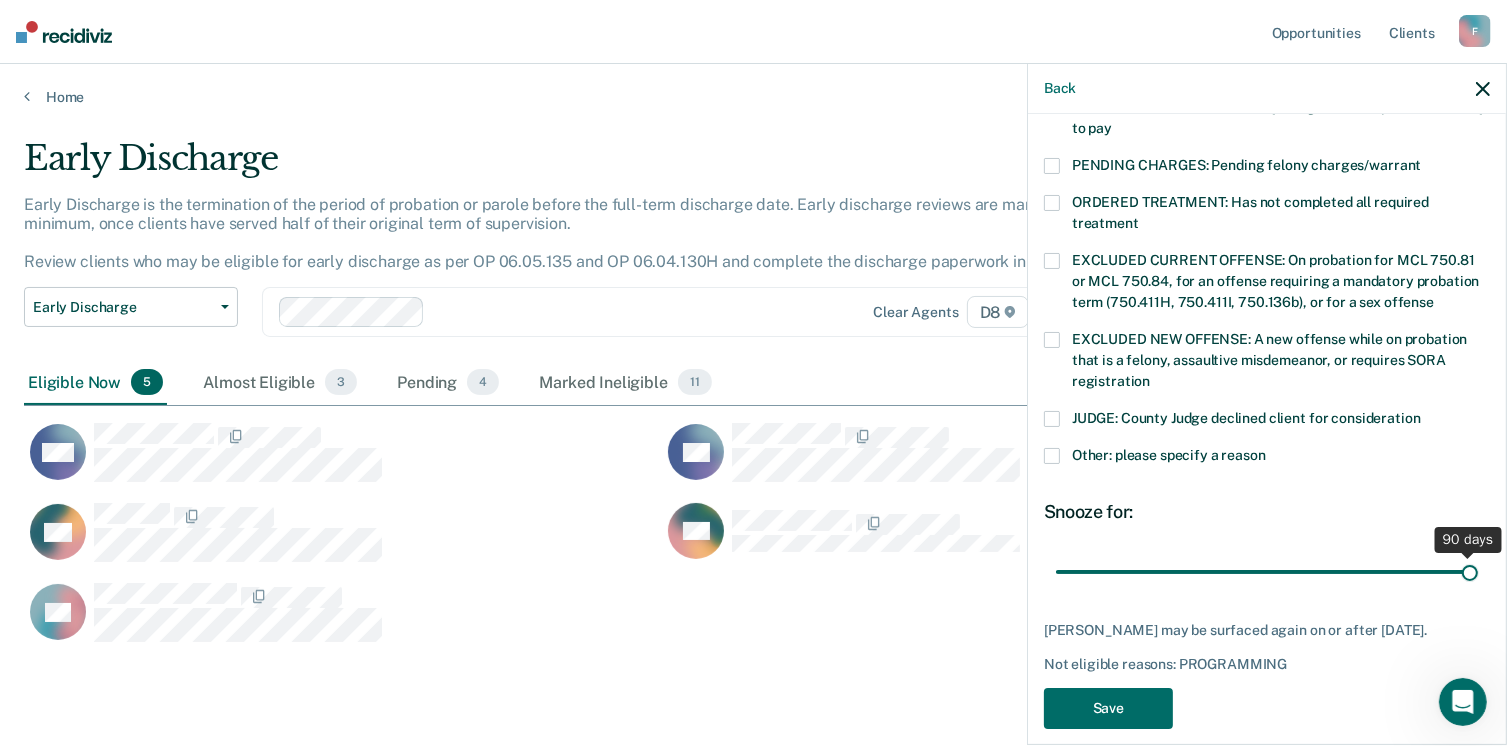 drag, startPoint x: 1193, startPoint y: 545, endPoint x: 1470, endPoint y: 575, distance: 278.6198 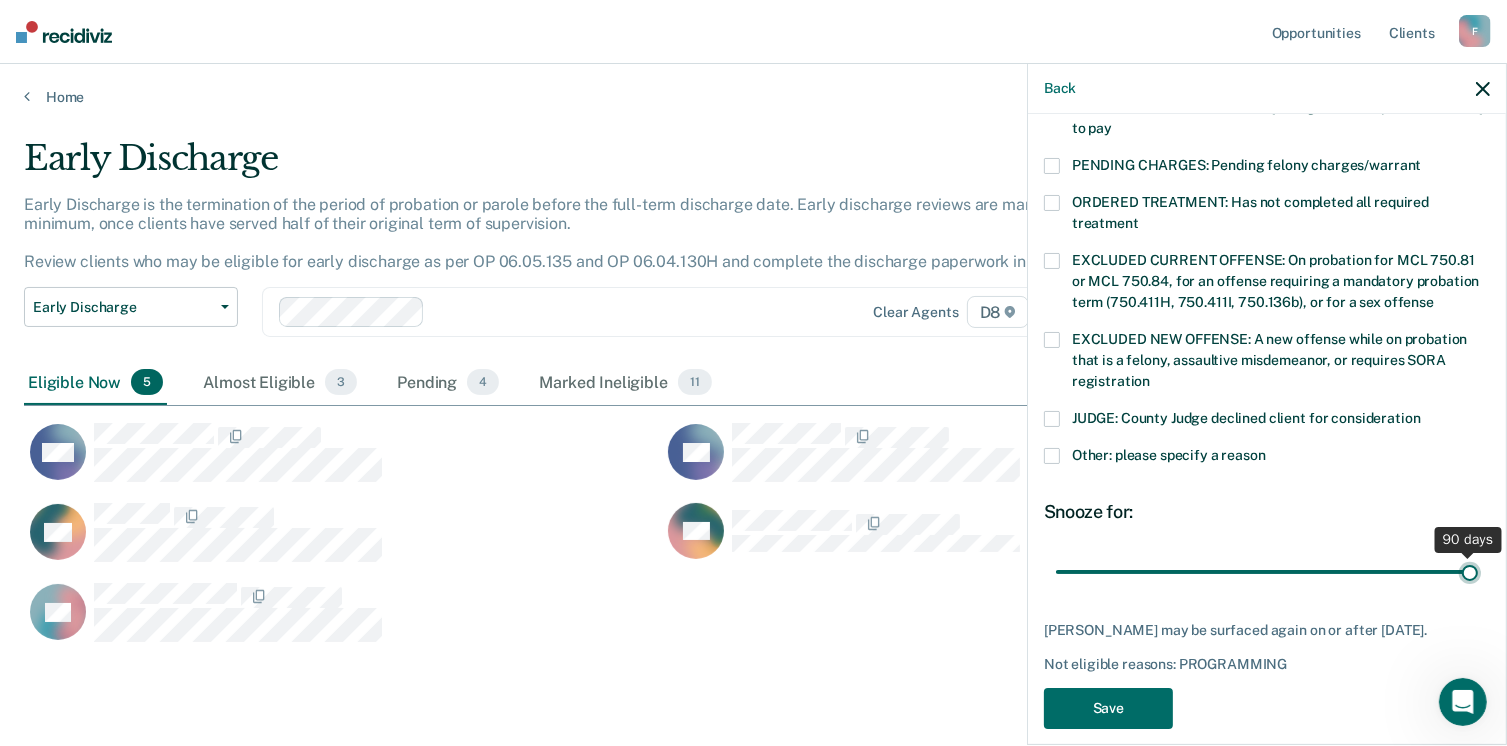type on "90" 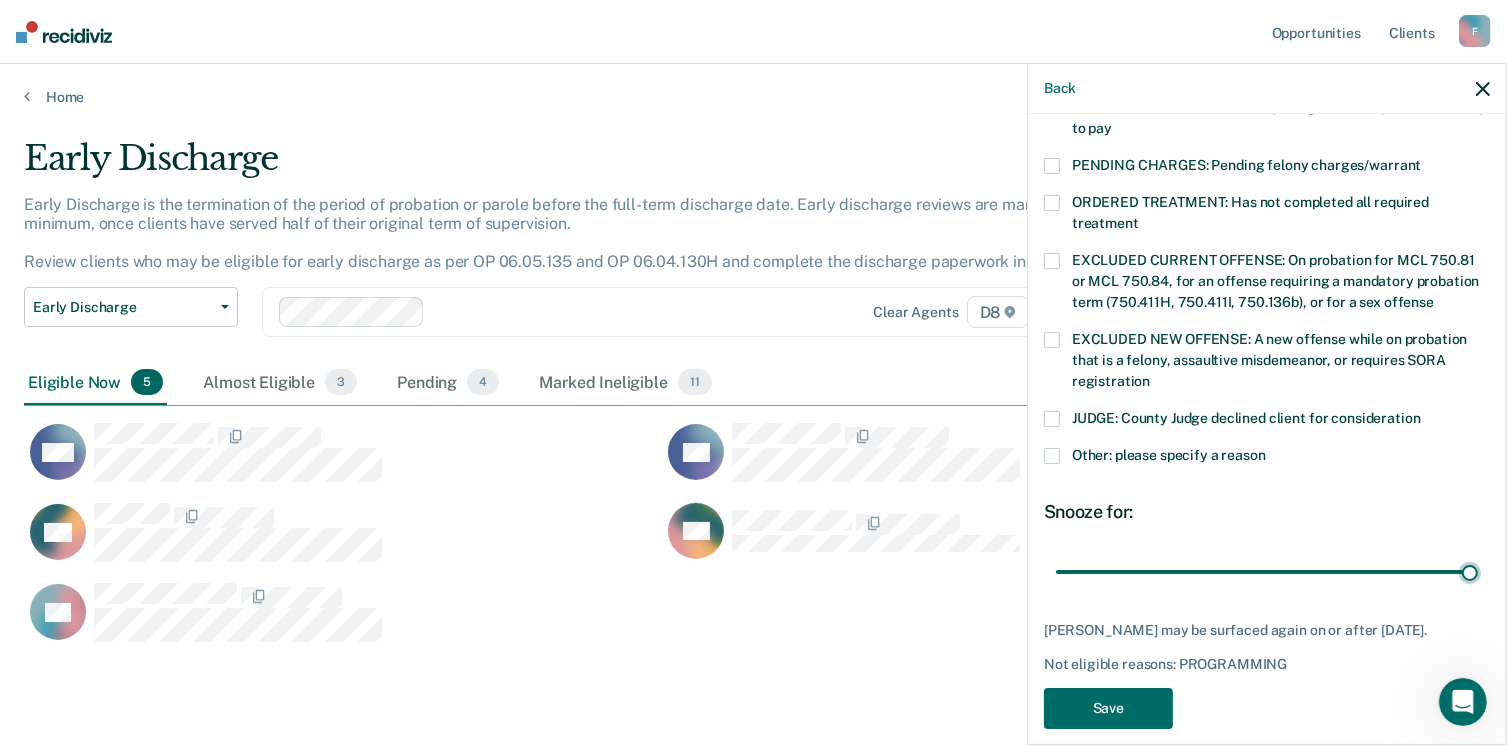 scroll, scrollTop: 57, scrollLeft: 0, axis: vertical 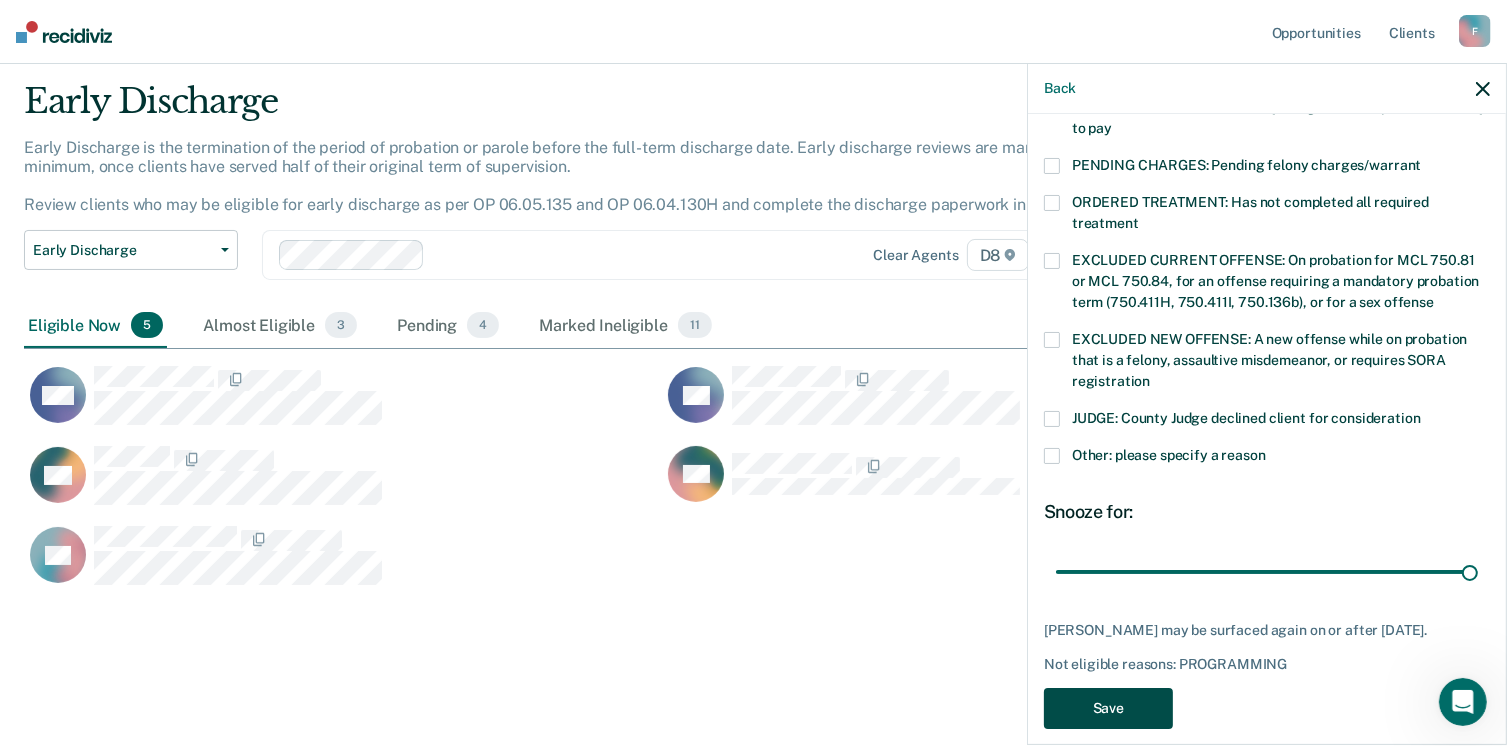 click on "Save" at bounding box center [1108, 708] 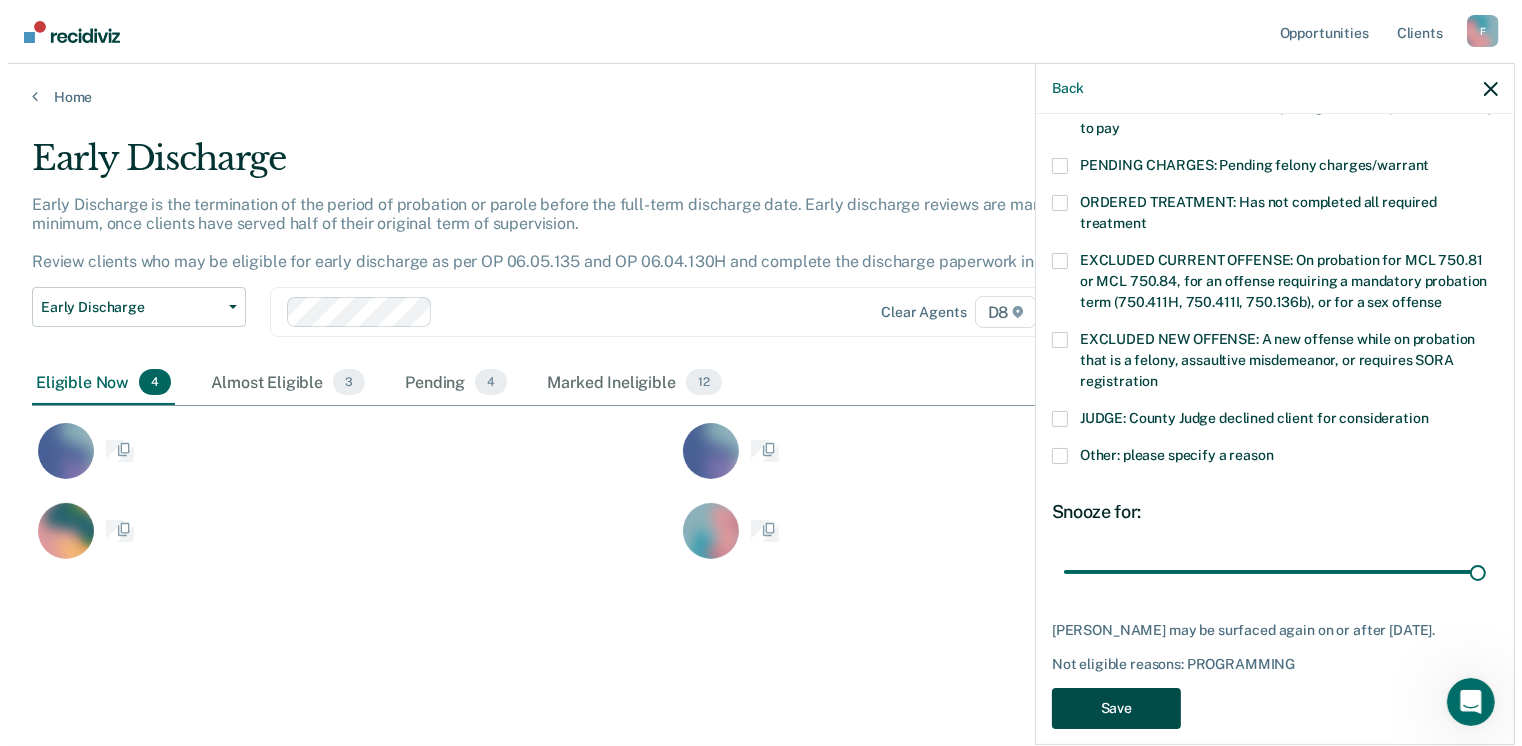 scroll, scrollTop: 0, scrollLeft: 0, axis: both 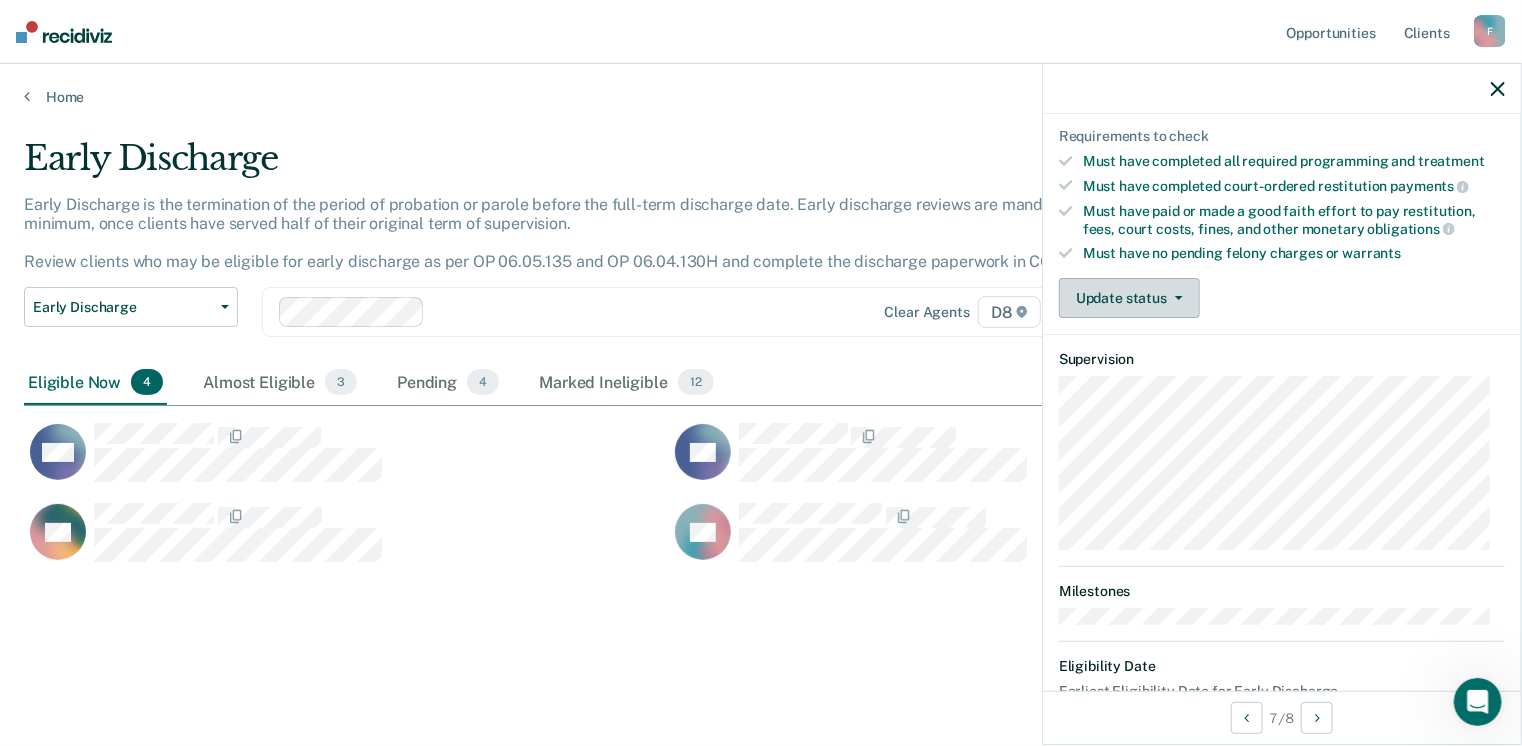 click on "Update status" at bounding box center (1129, 298) 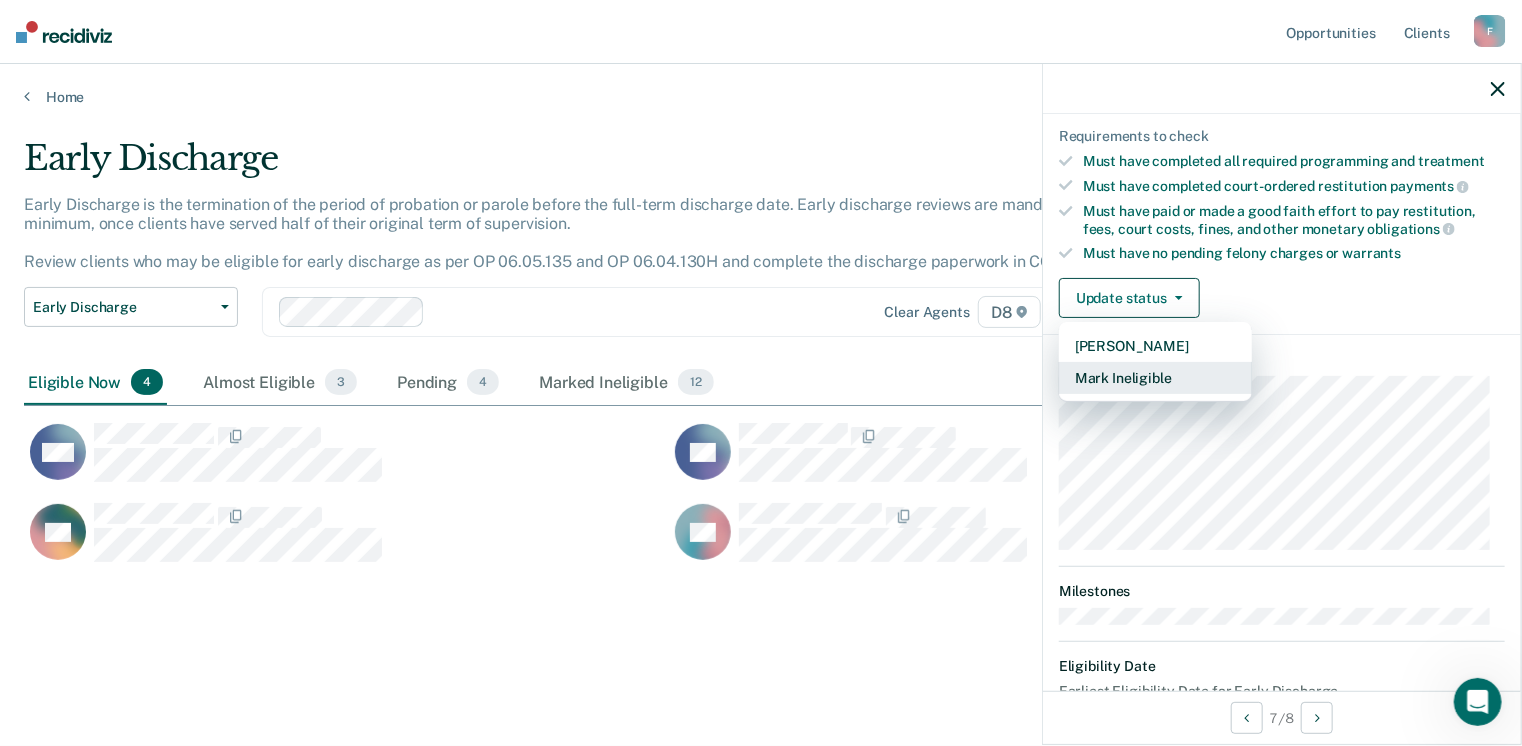 click on "Mark Ineligible" at bounding box center [1155, 378] 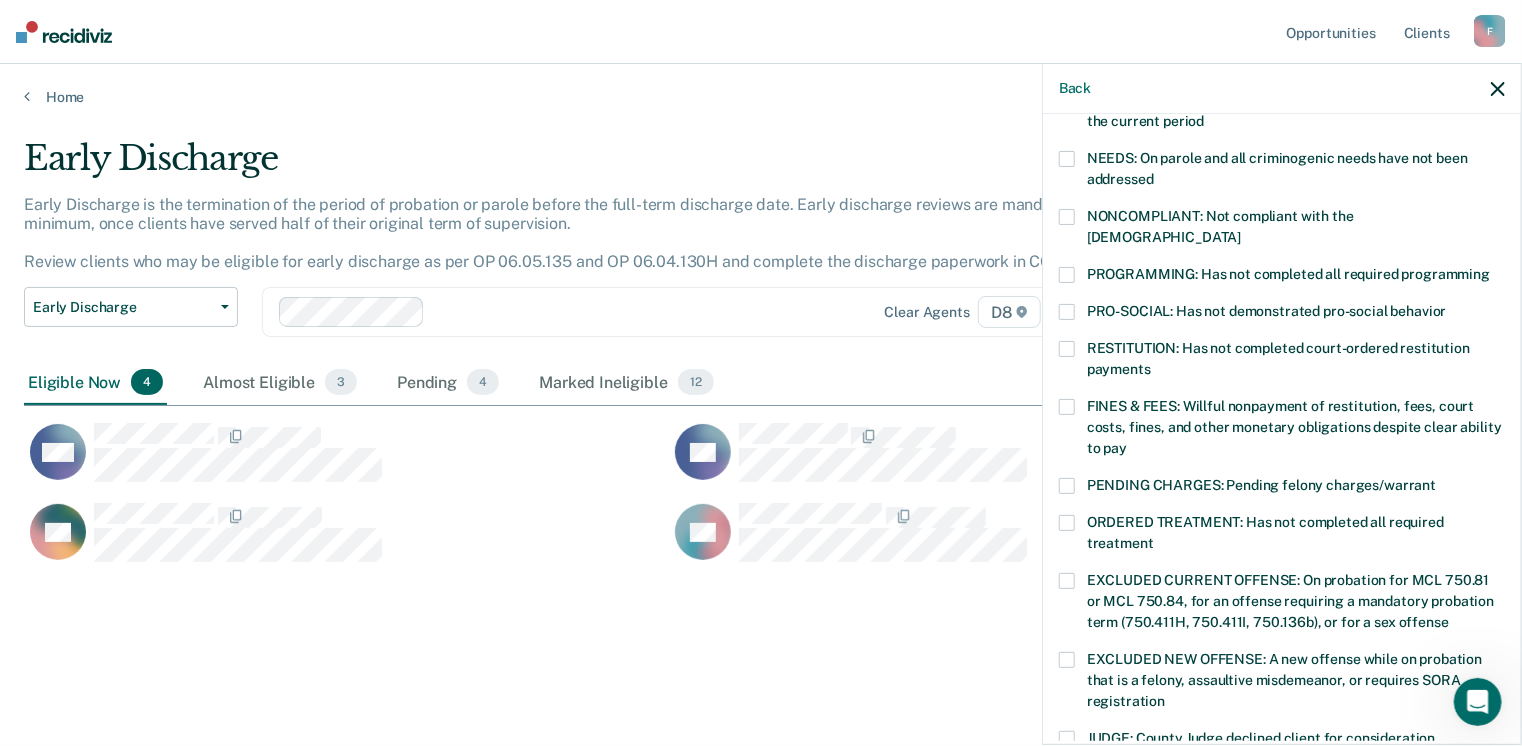 click at bounding box center (1067, 349) 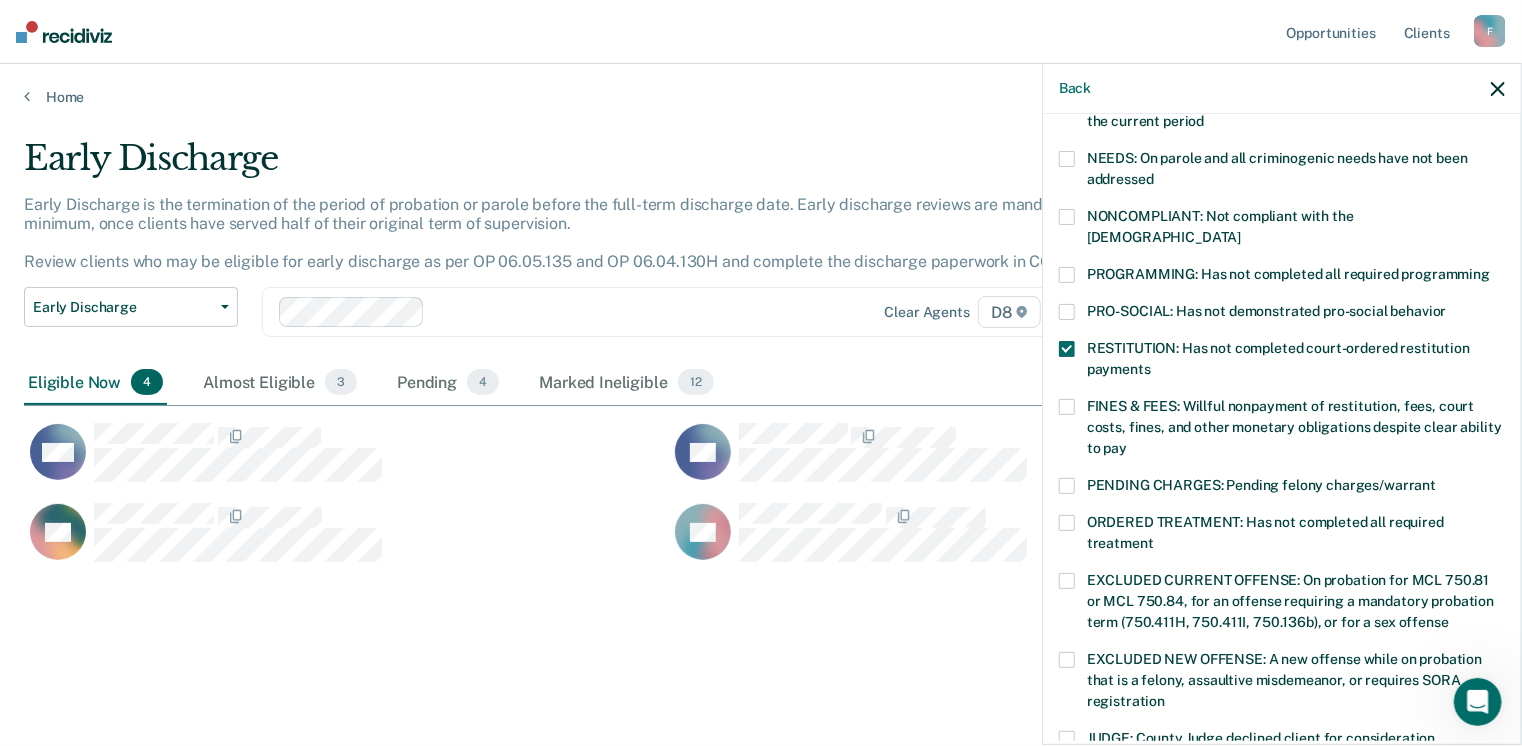 scroll, scrollTop: 630, scrollLeft: 0, axis: vertical 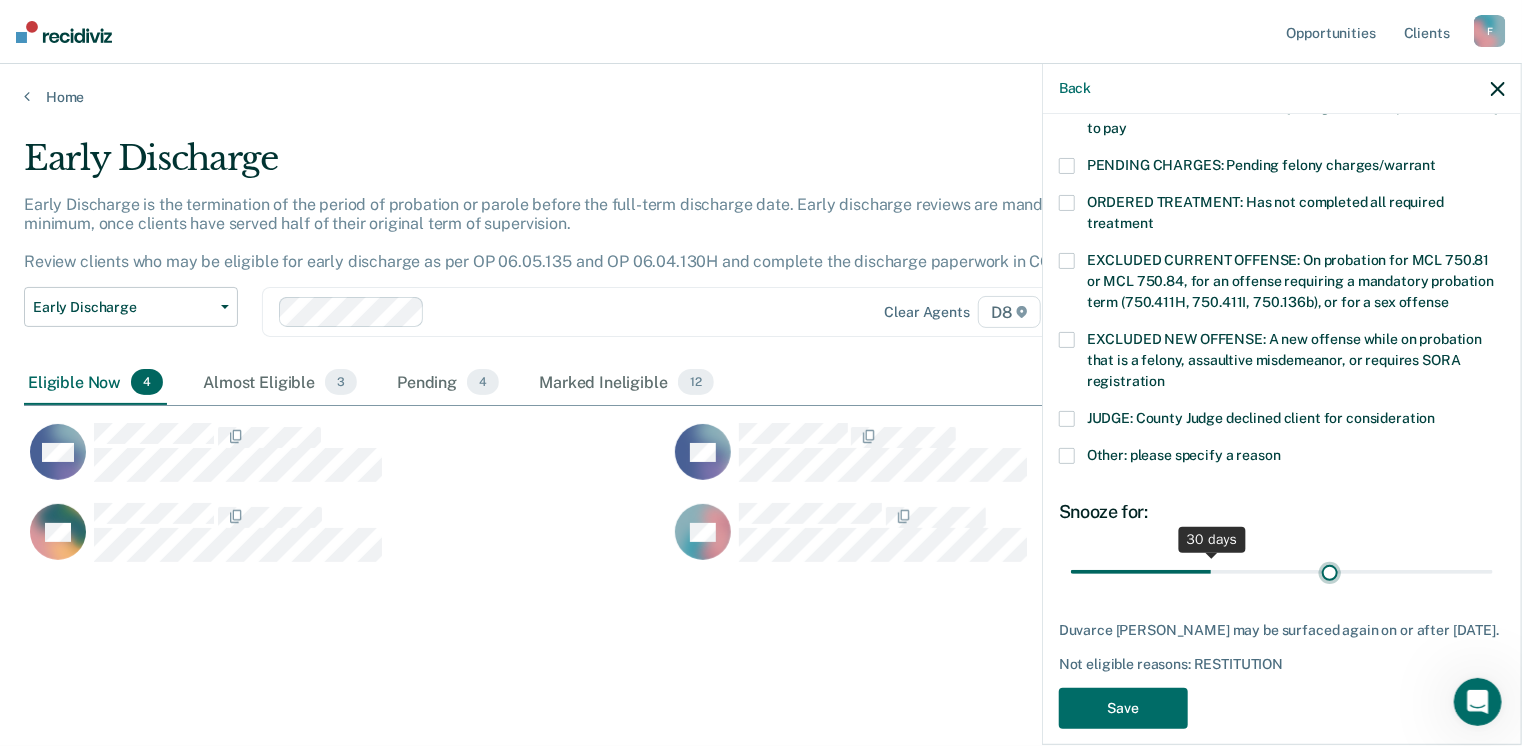 type on "56" 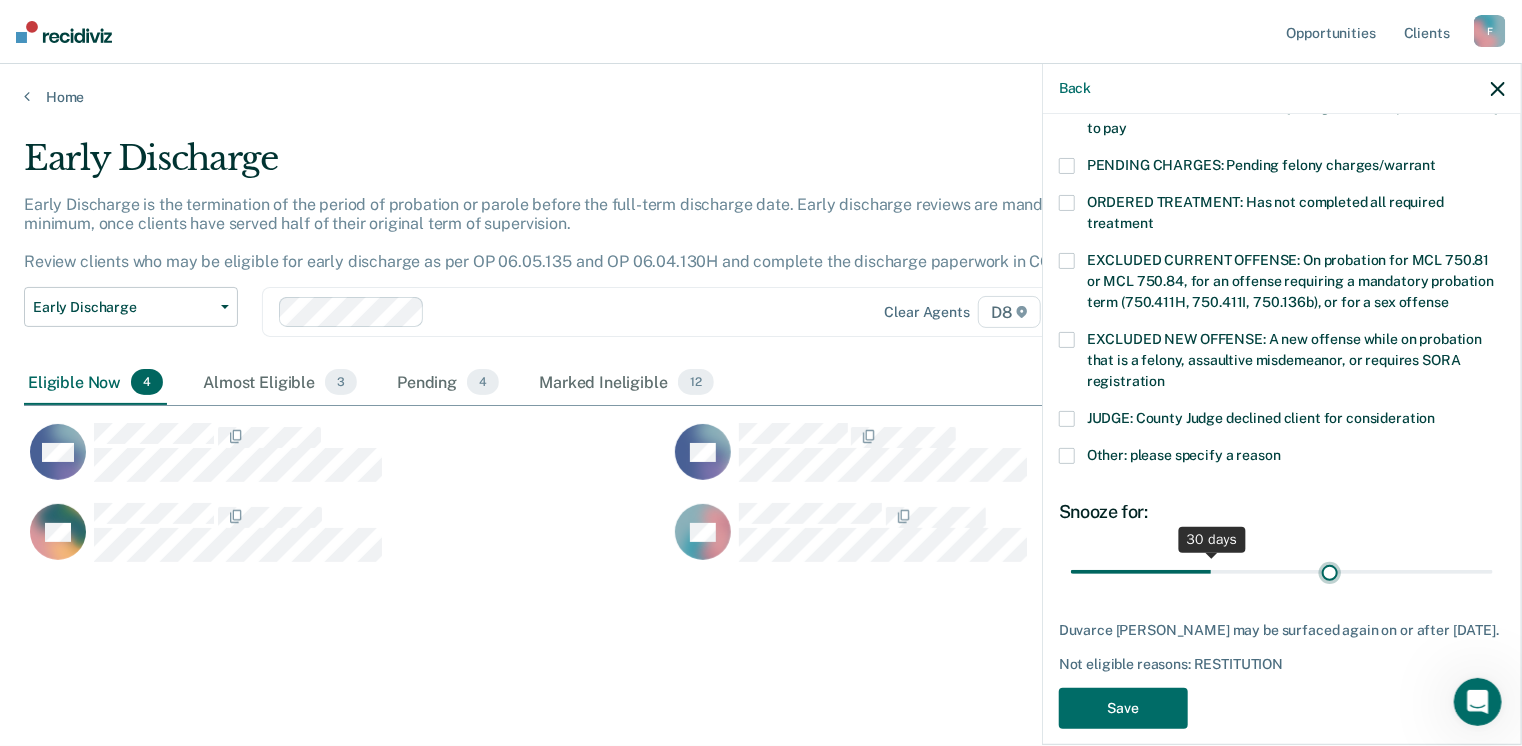 click at bounding box center (1282, 572) 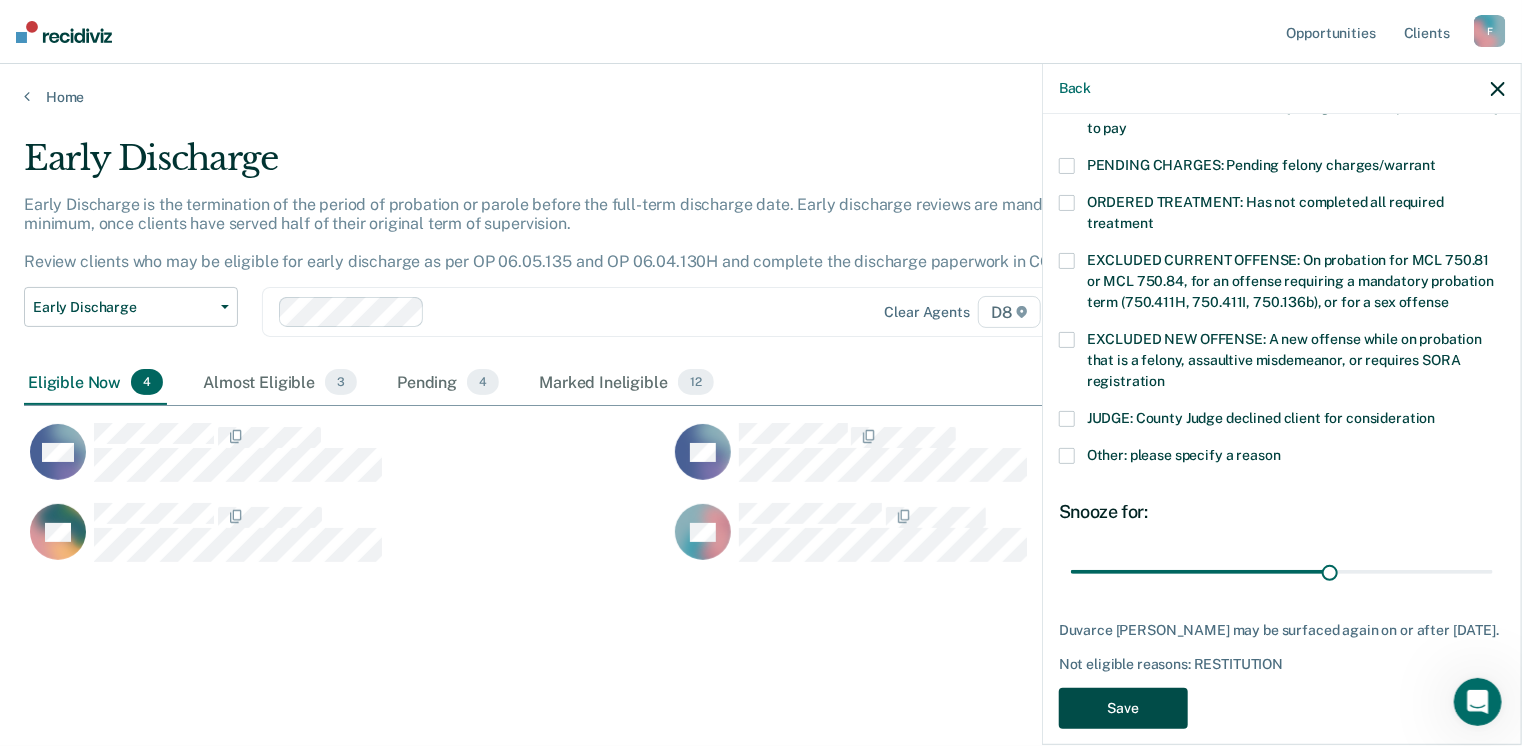 click on "Save" at bounding box center (1123, 708) 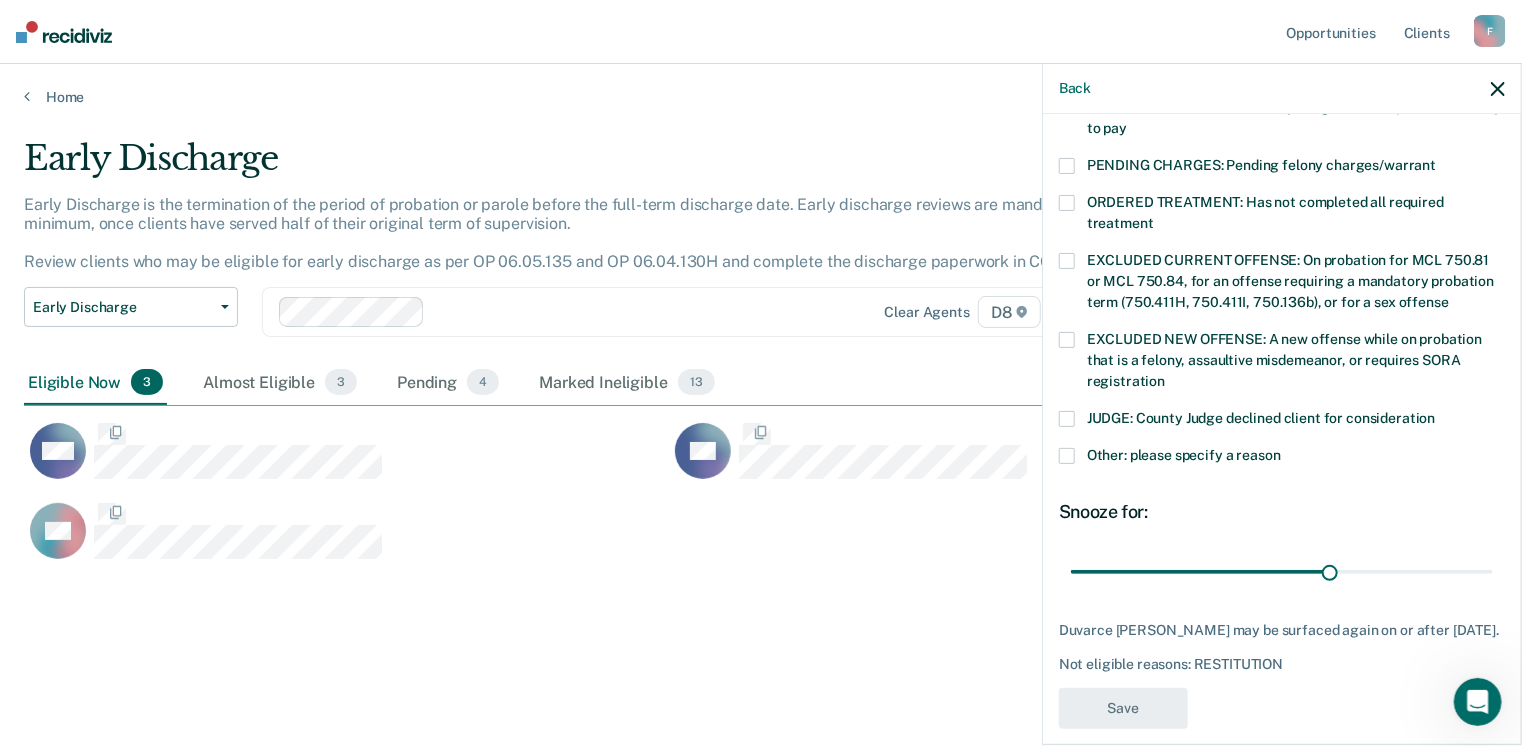 scroll, scrollTop: 519, scrollLeft: 0, axis: vertical 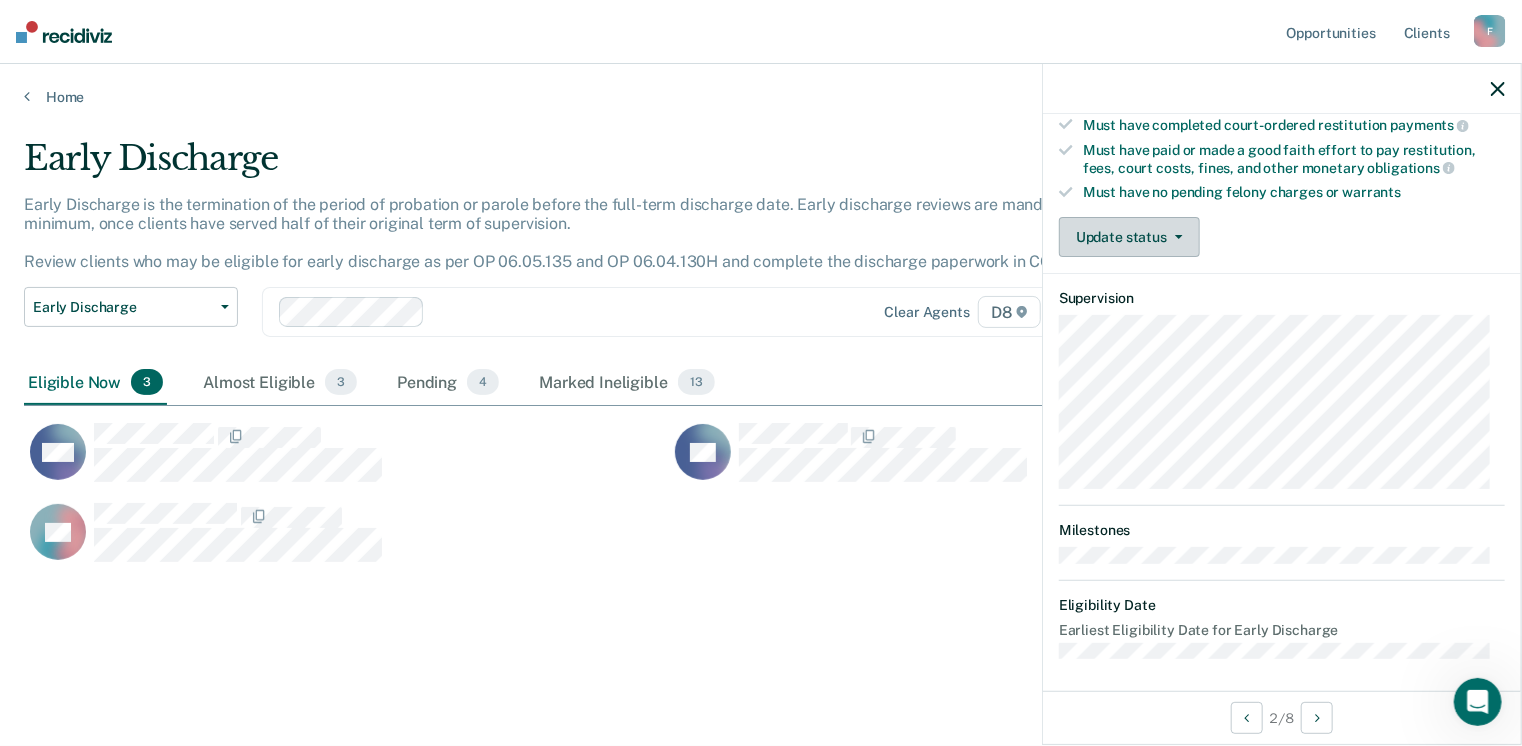 click on "Update status" at bounding box center (1129, 237) 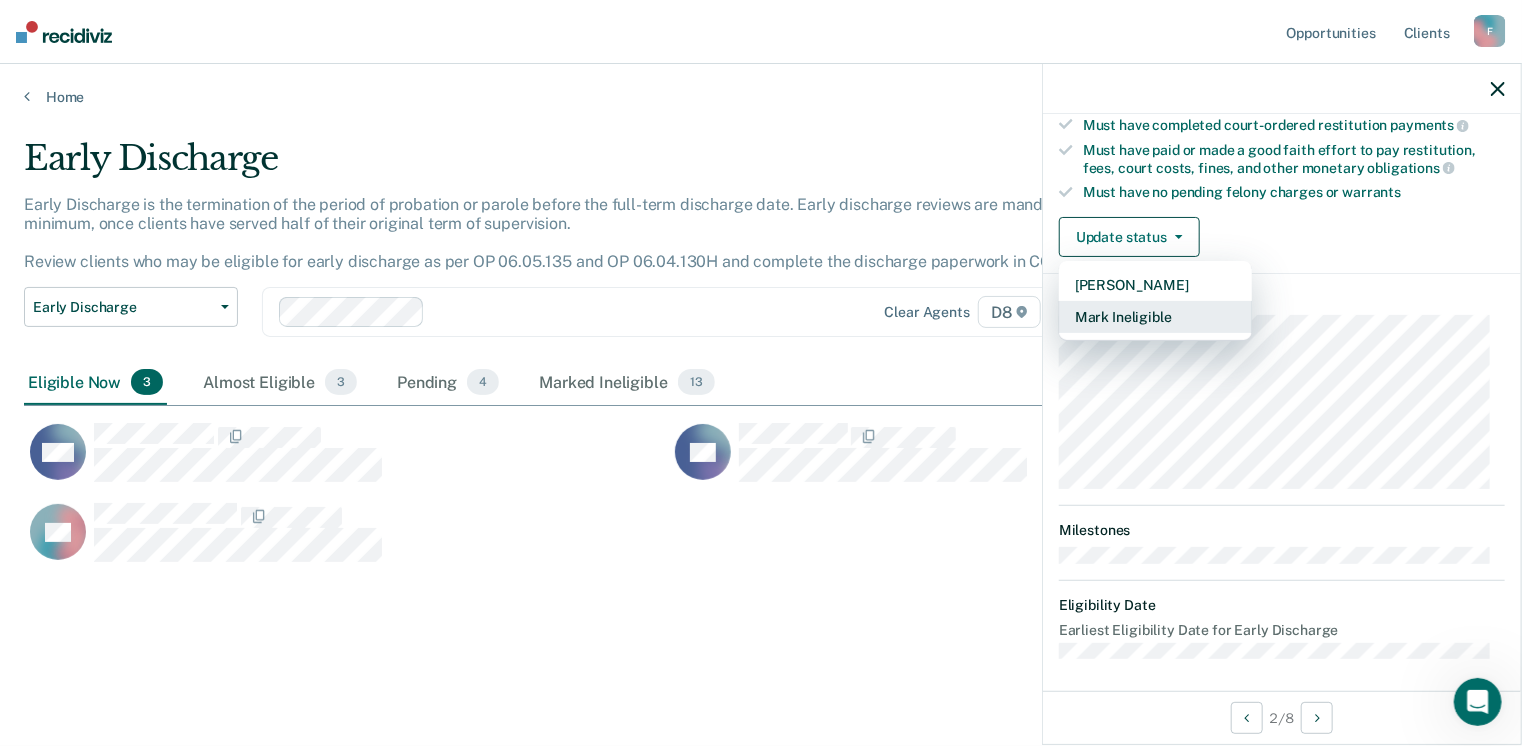 click on "Mark Ineligible" at bounding box center (1155, 317) 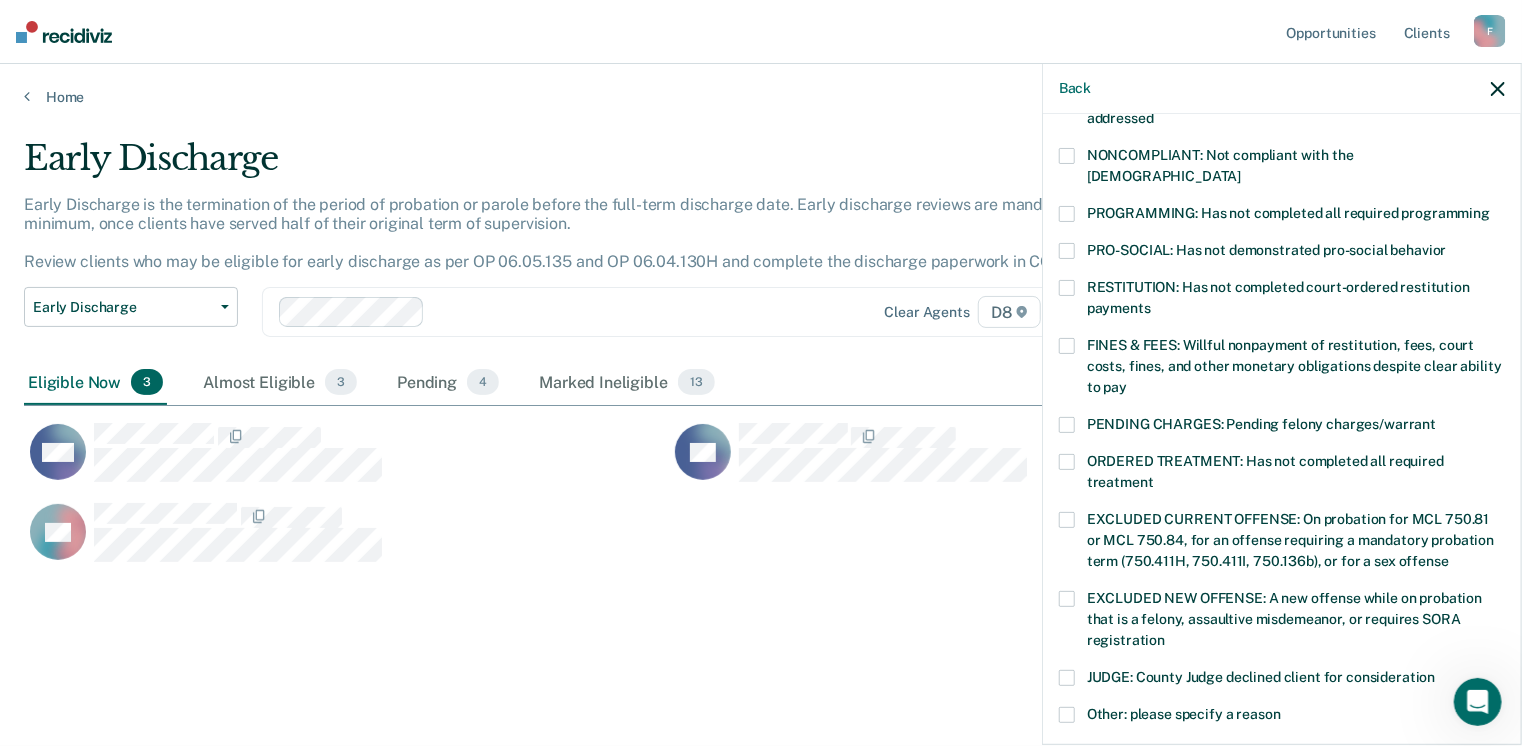 click at bounding box center [1067, 214] 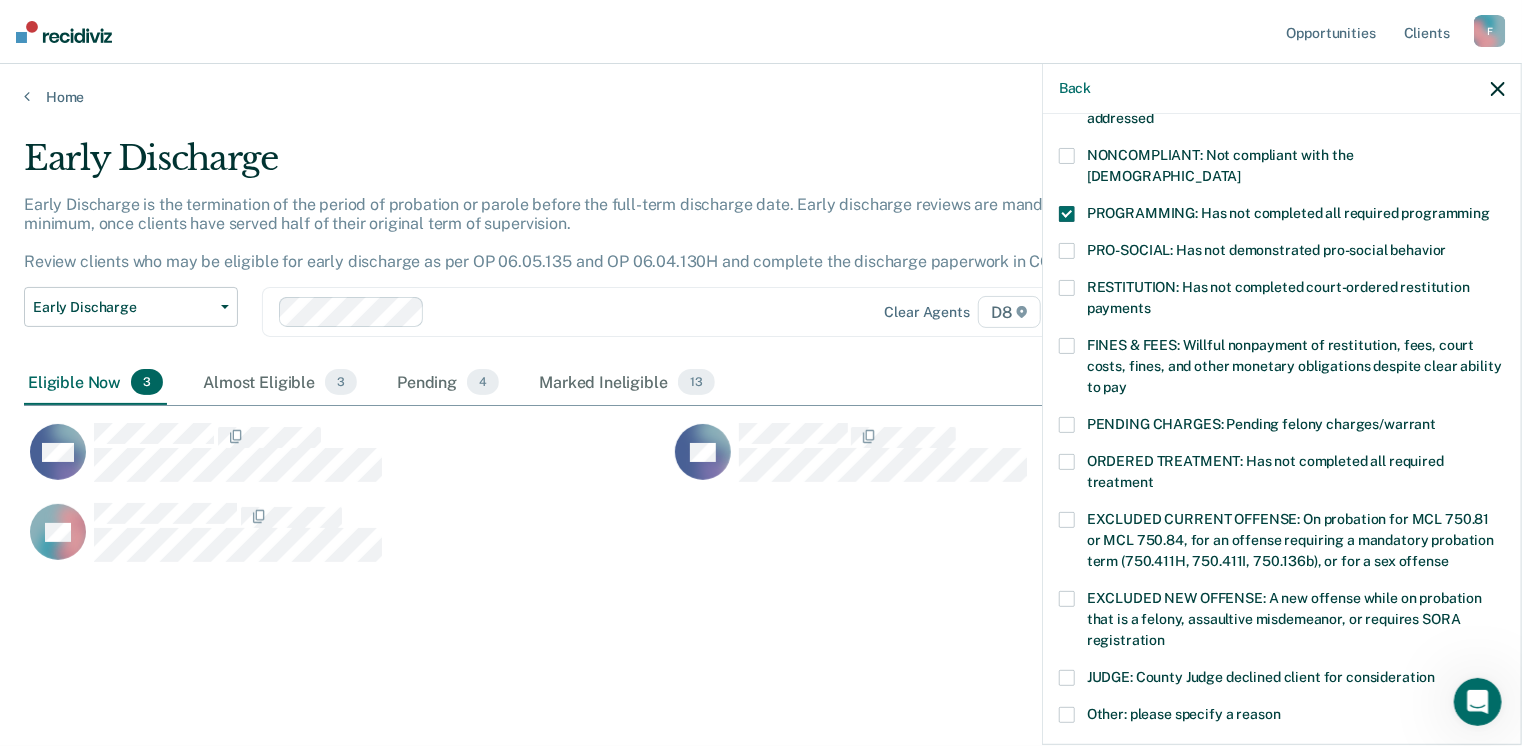 scroll, scrollTop: 630, scrollLeft: 0, axis: vertical 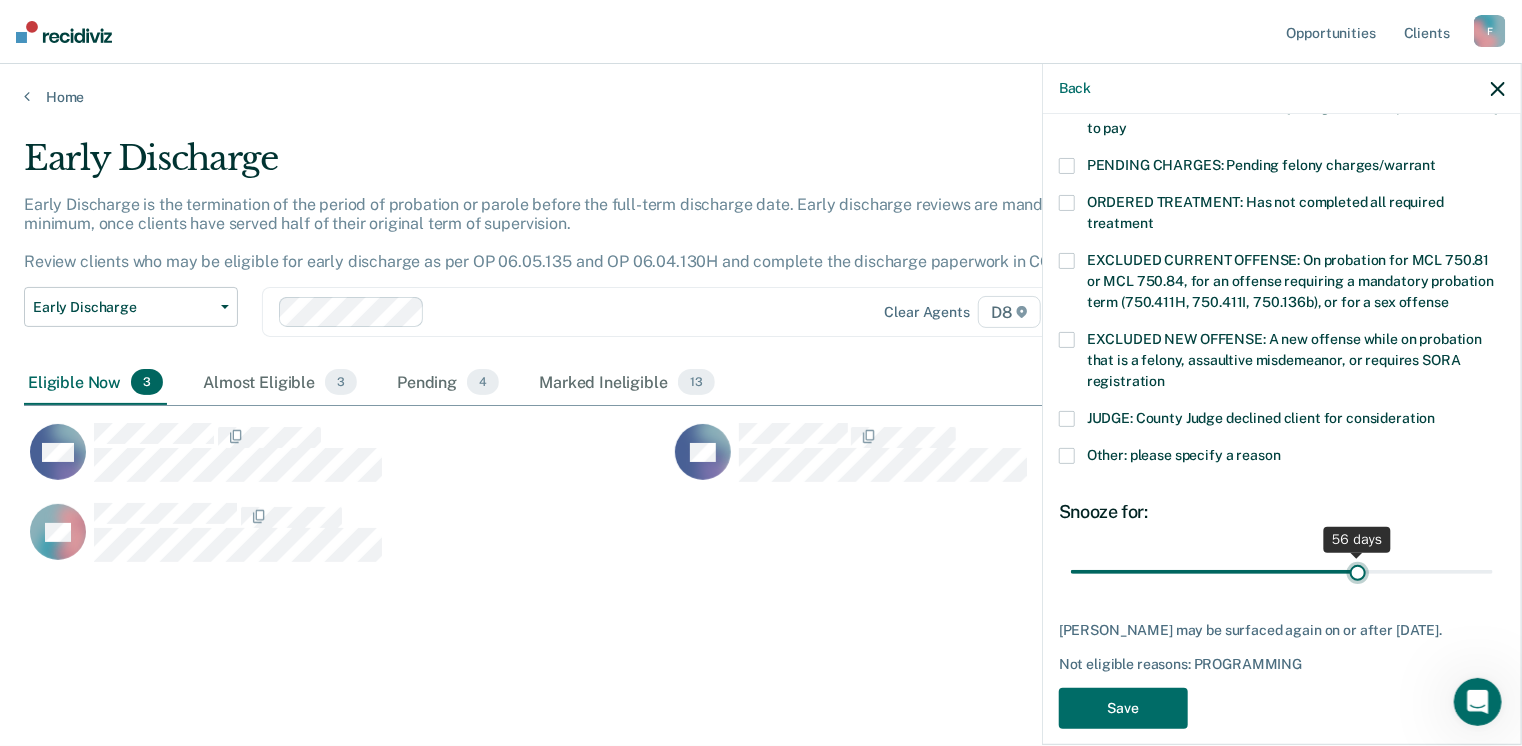 type on "56" 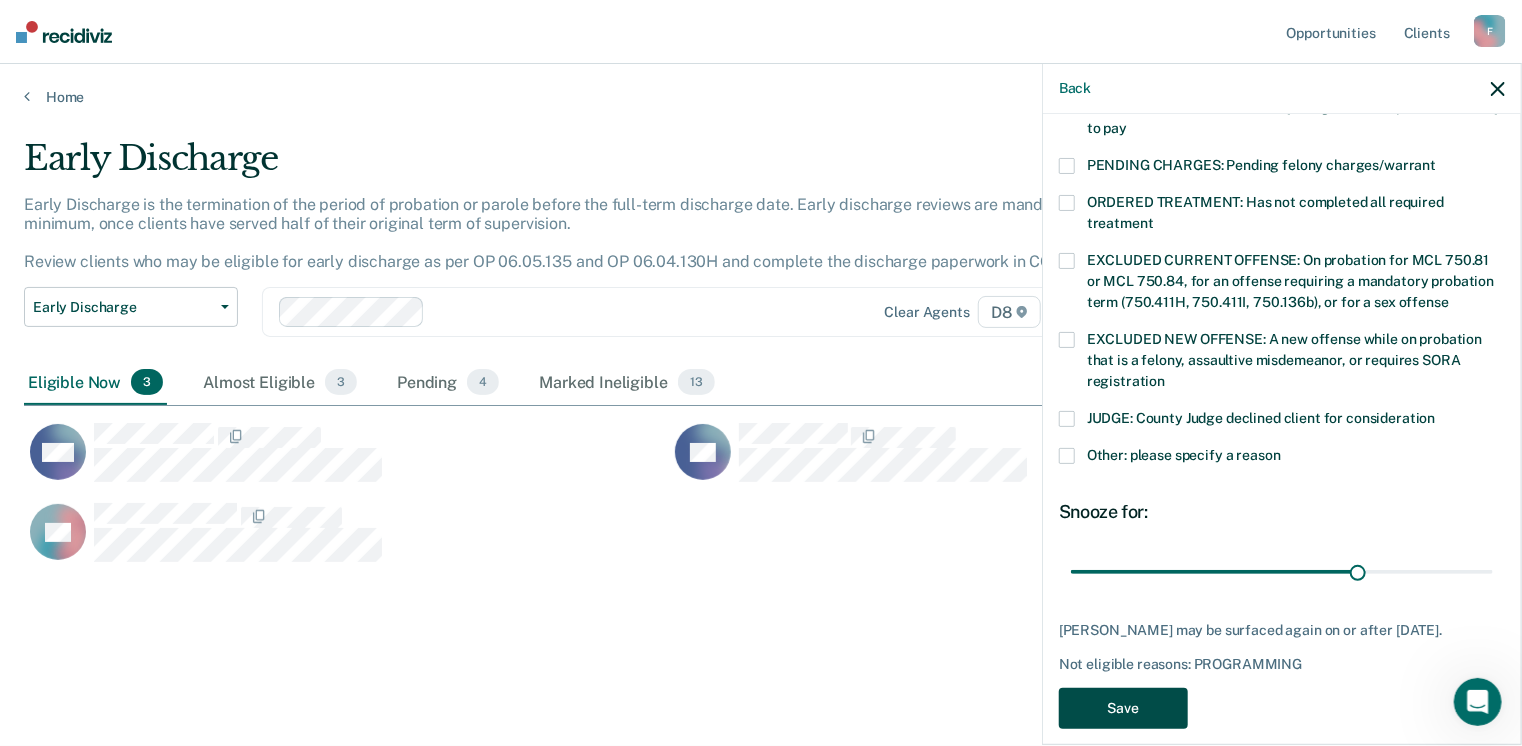 click on "Save" at bounding box center (1123, 708) 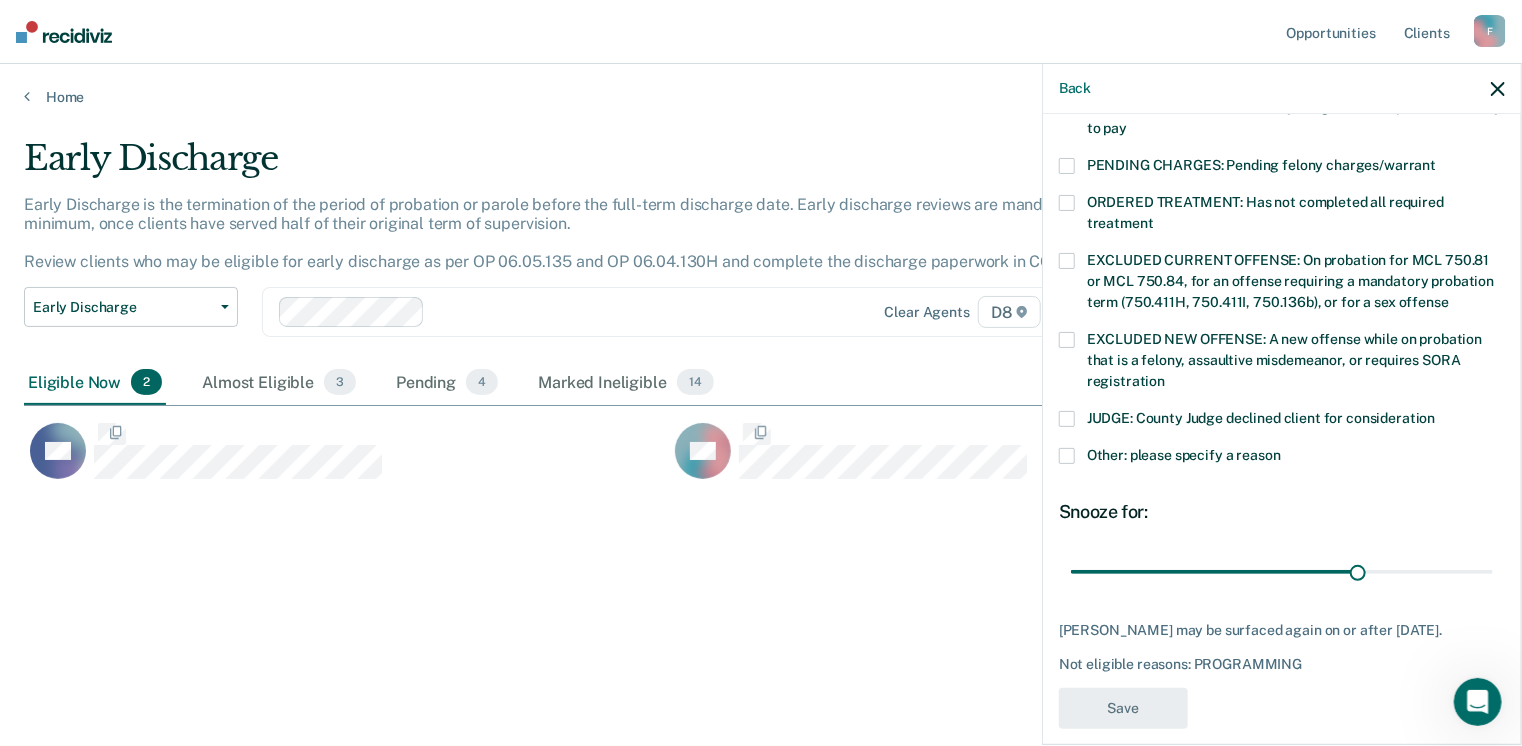 scroll, scrollTop: 519, scrollLeft: 0, axis: vertical 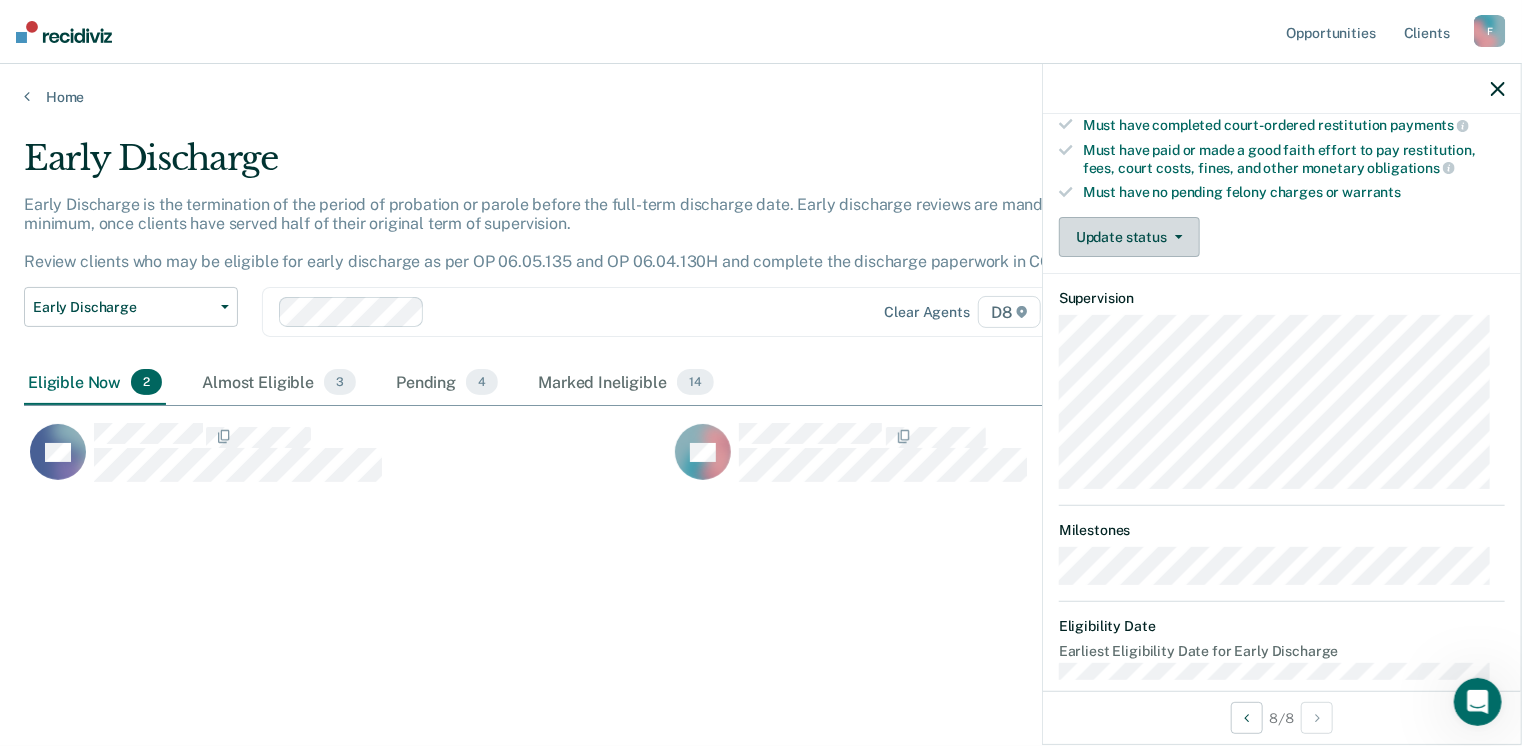 click on "Update status" at bounding box center (1129, 237) 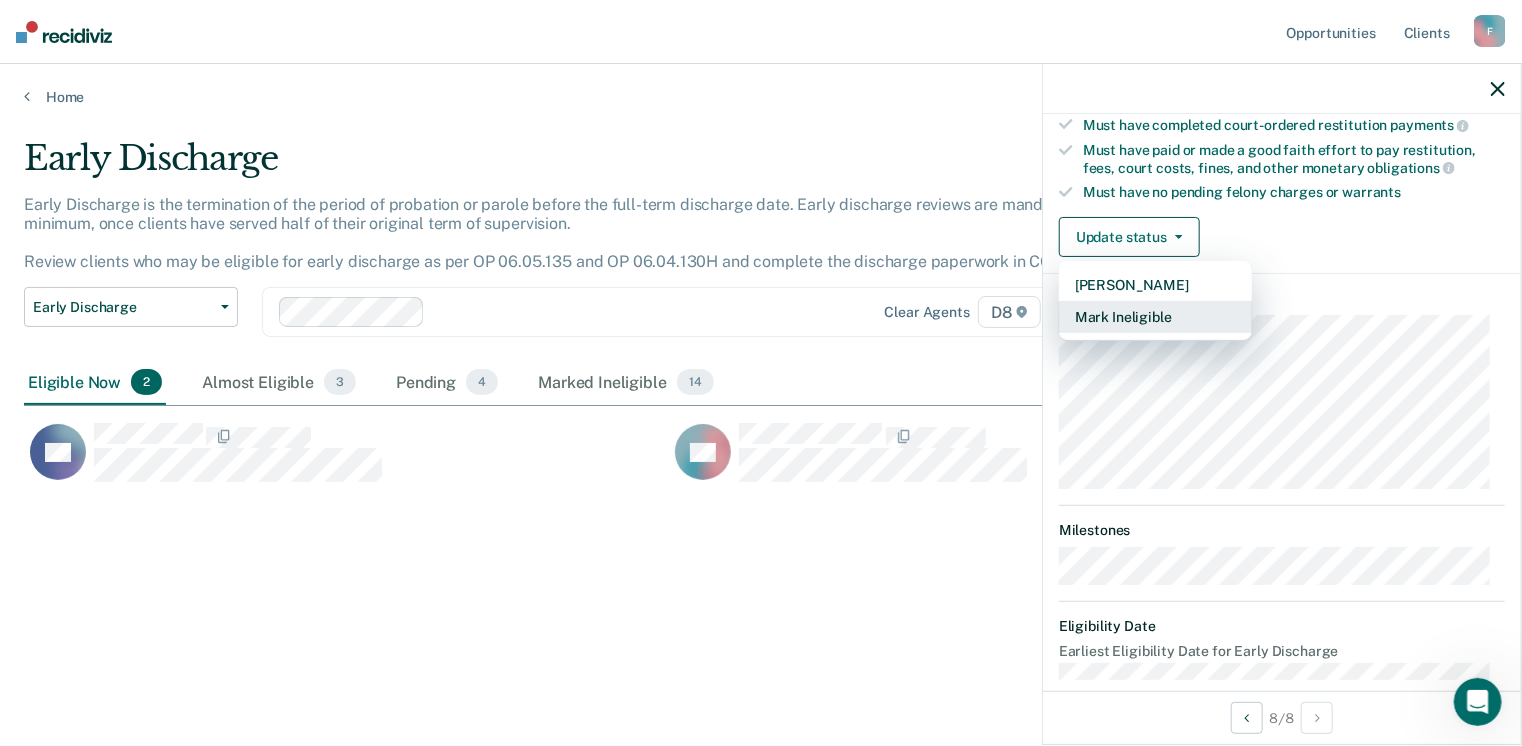 click on "Mark Ineligible" at bounding box center (1155, 317) 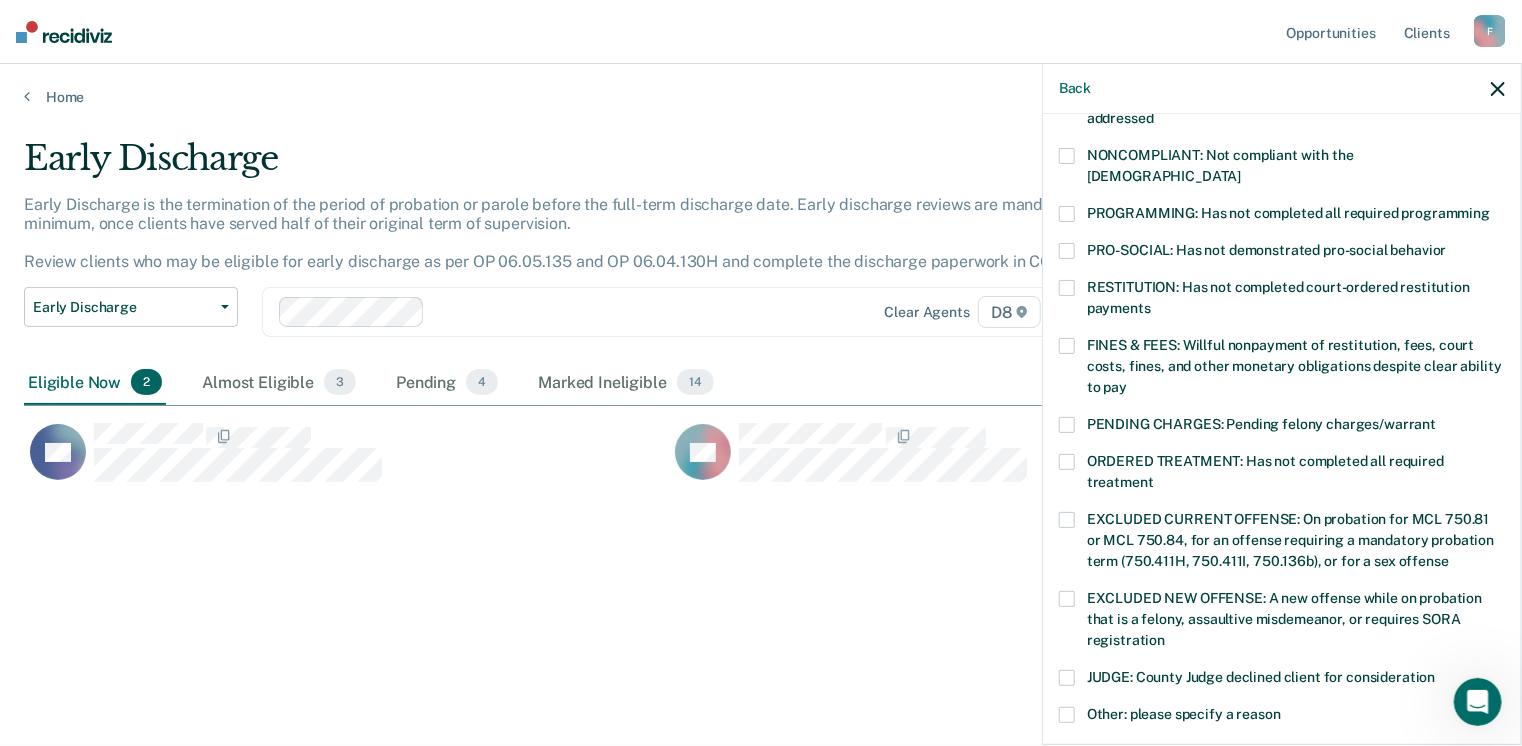 click at bounding box center (1067, 288) 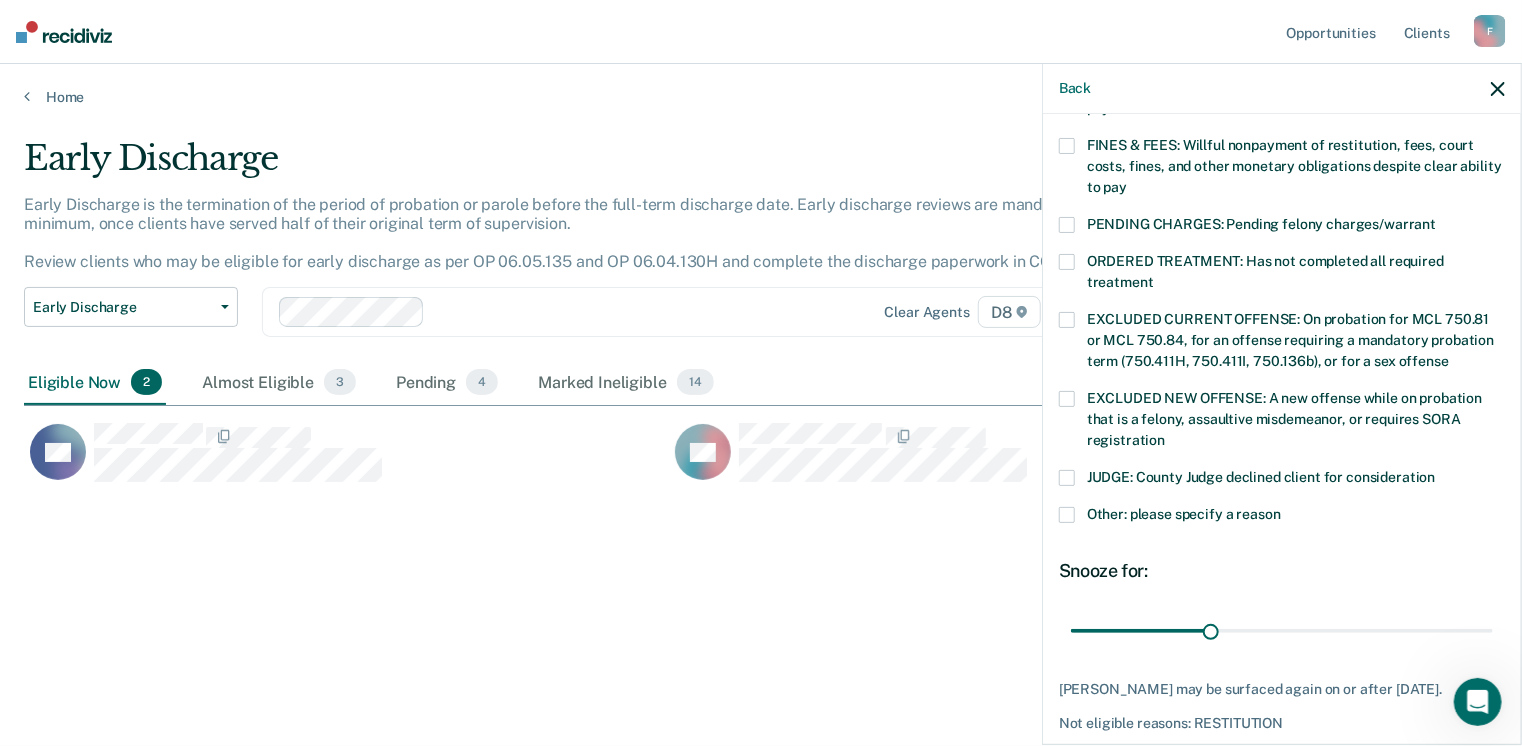 scroll, scrollTop: 647, scrollLeft: 0, axis: vertical 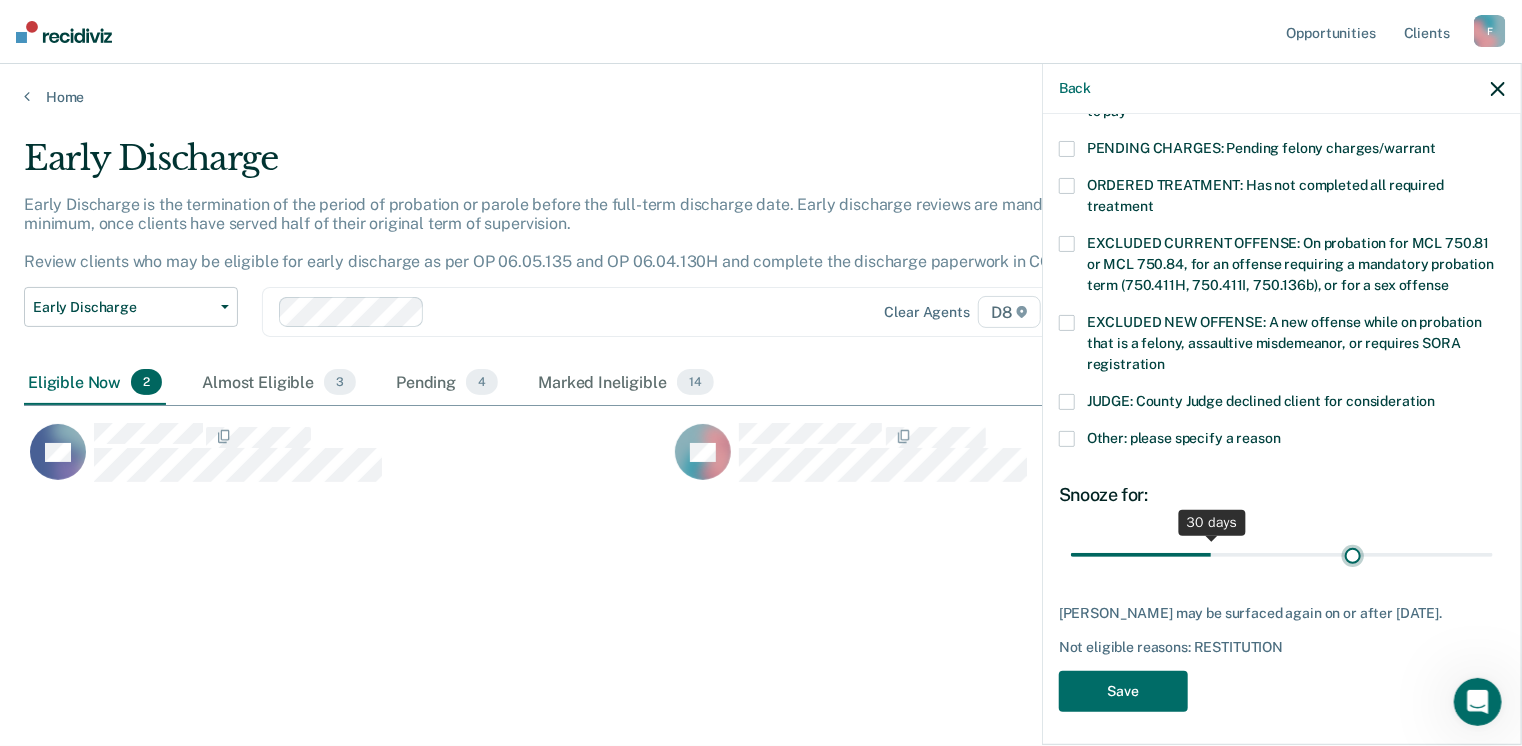 type on "61" 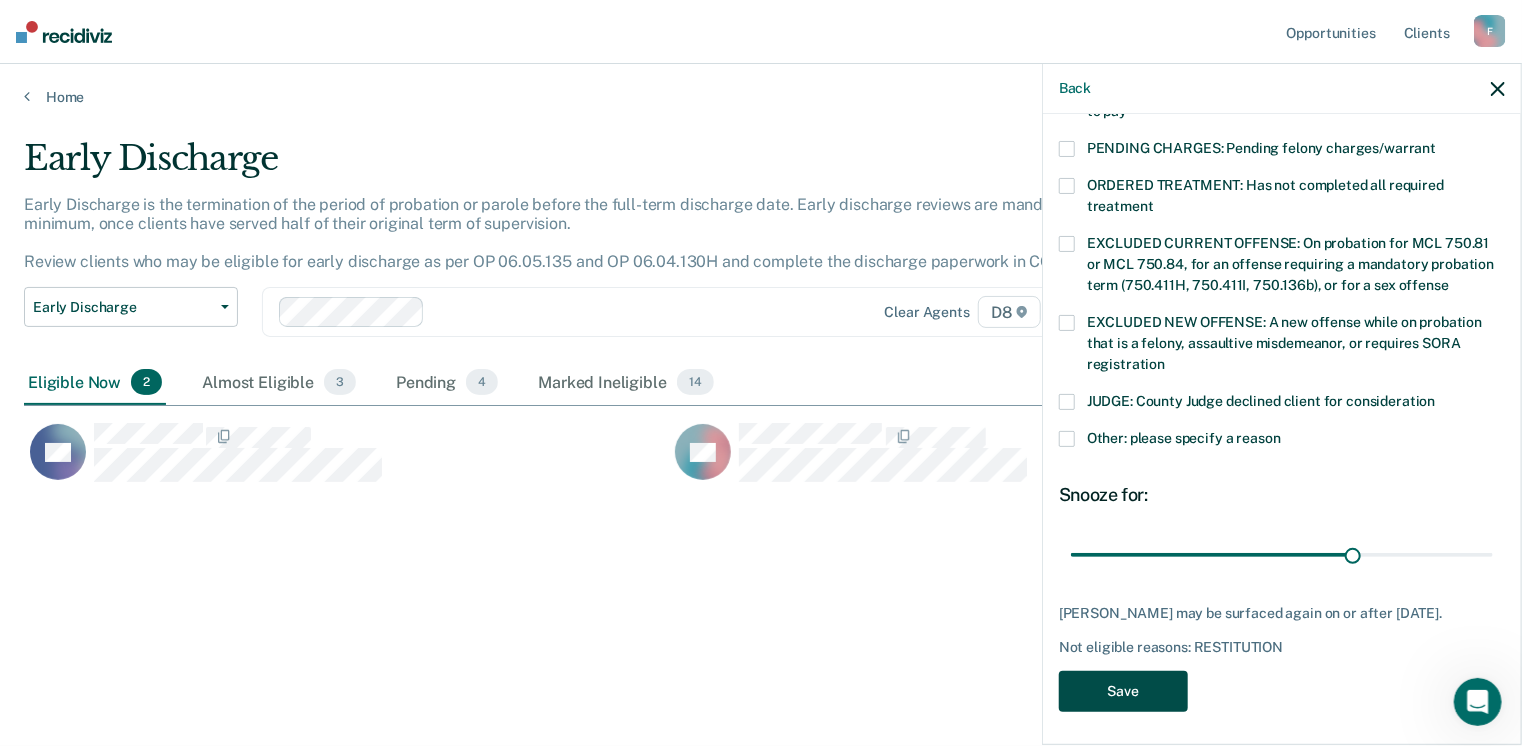 click on "Save" at bounding box center (1123, 691) 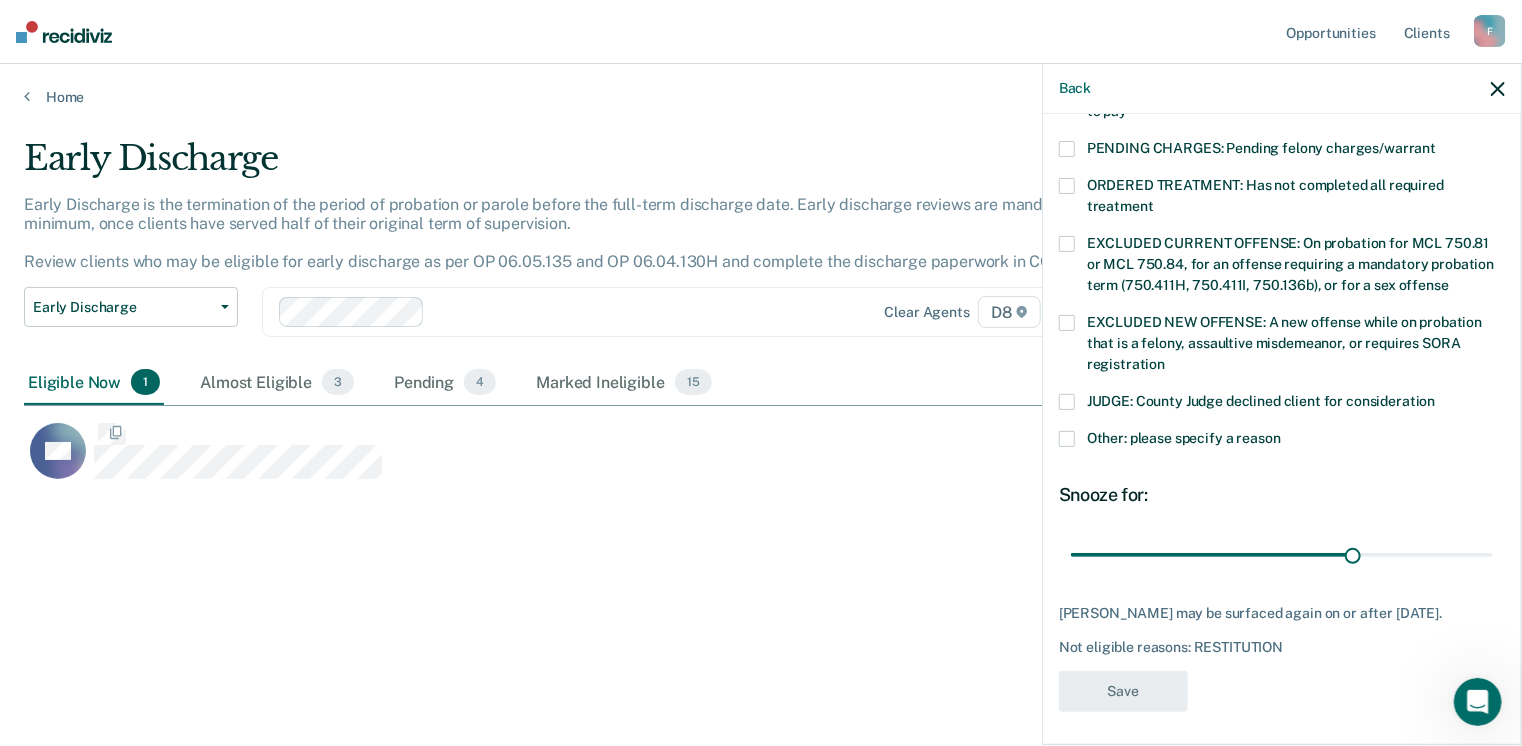scroll, scrollTop: 540, scrollLeft: 0, axis: vertical 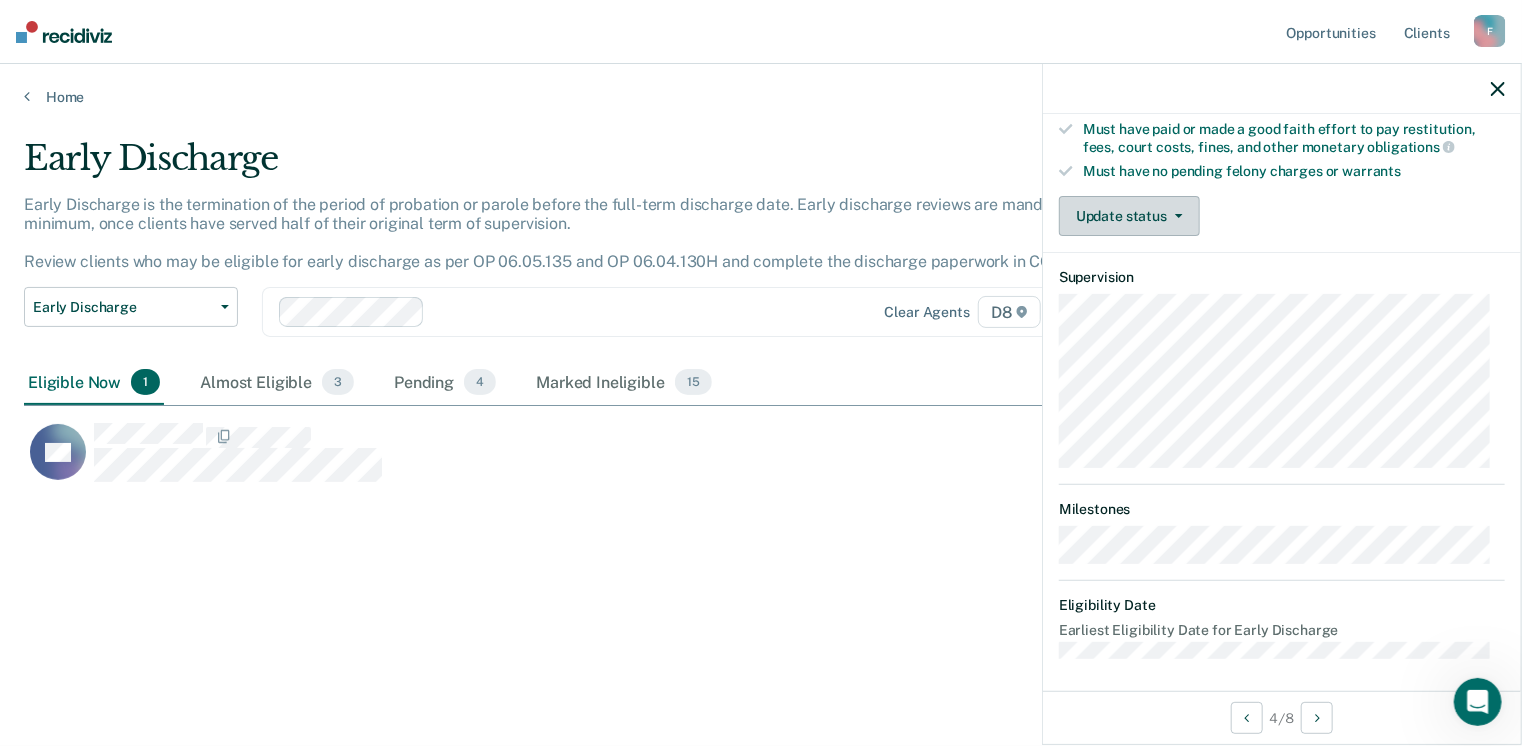 click on "Update status" at bounding box center [1129, 216] 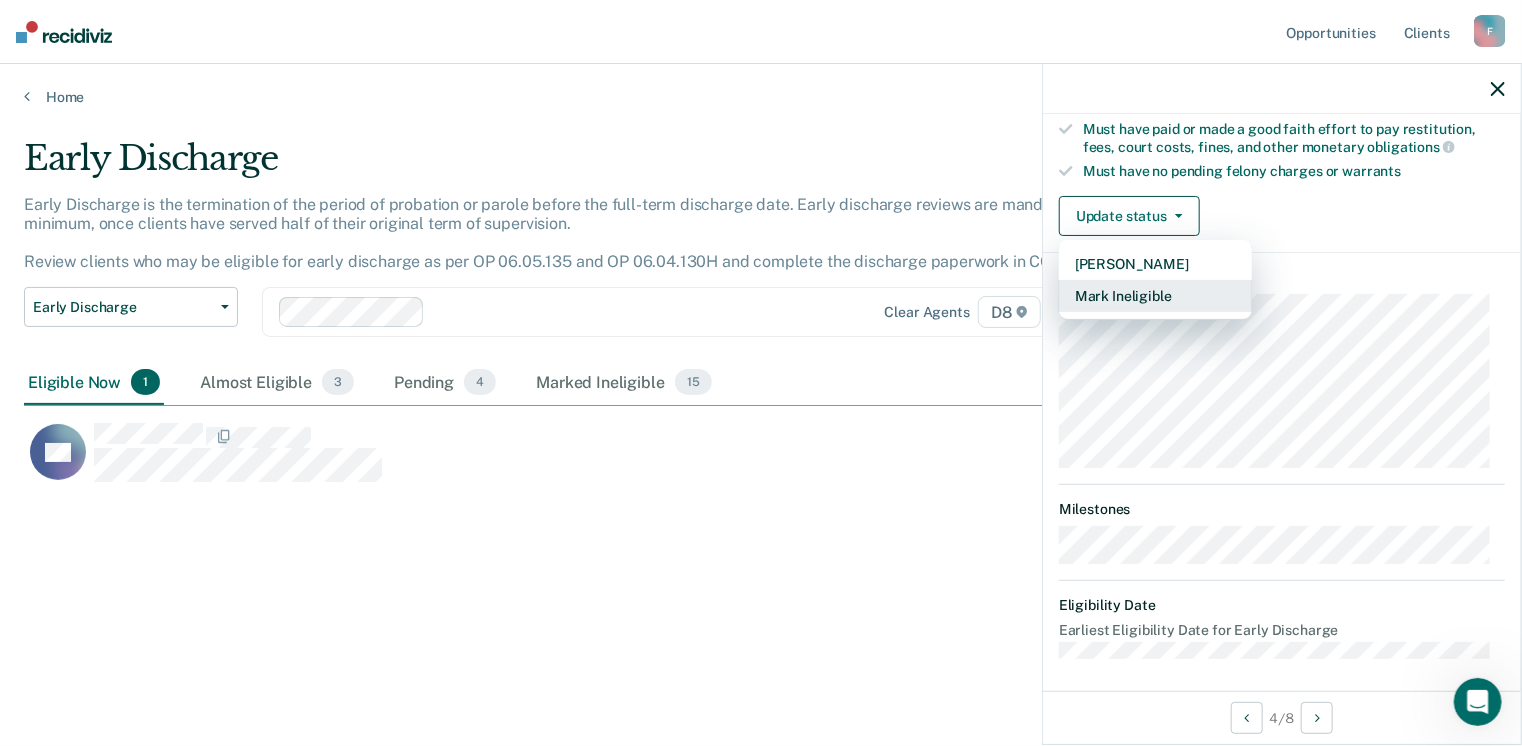 click on "Mark Ineligible" at bounding box center (1155, 296) 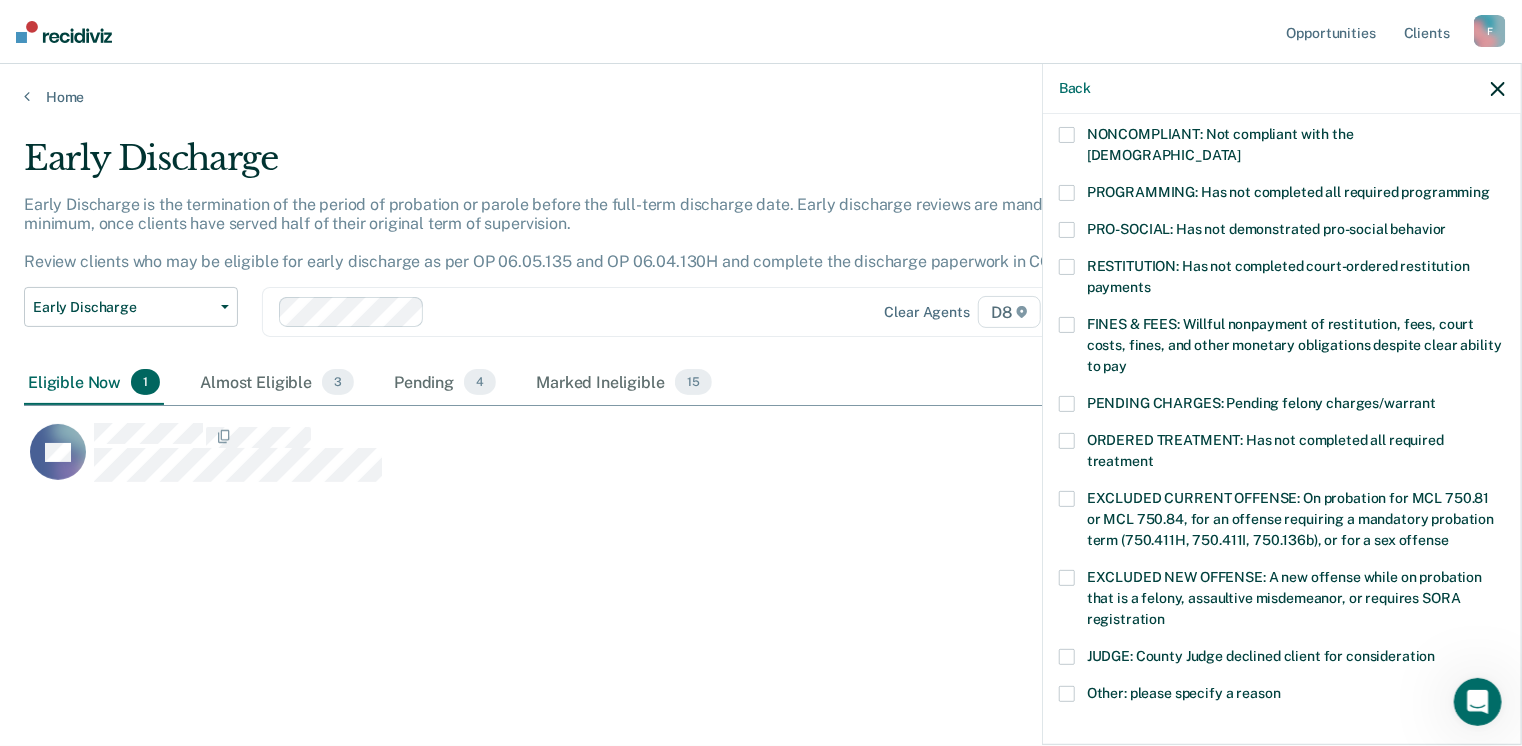 click at bounding box center (1067, 325) 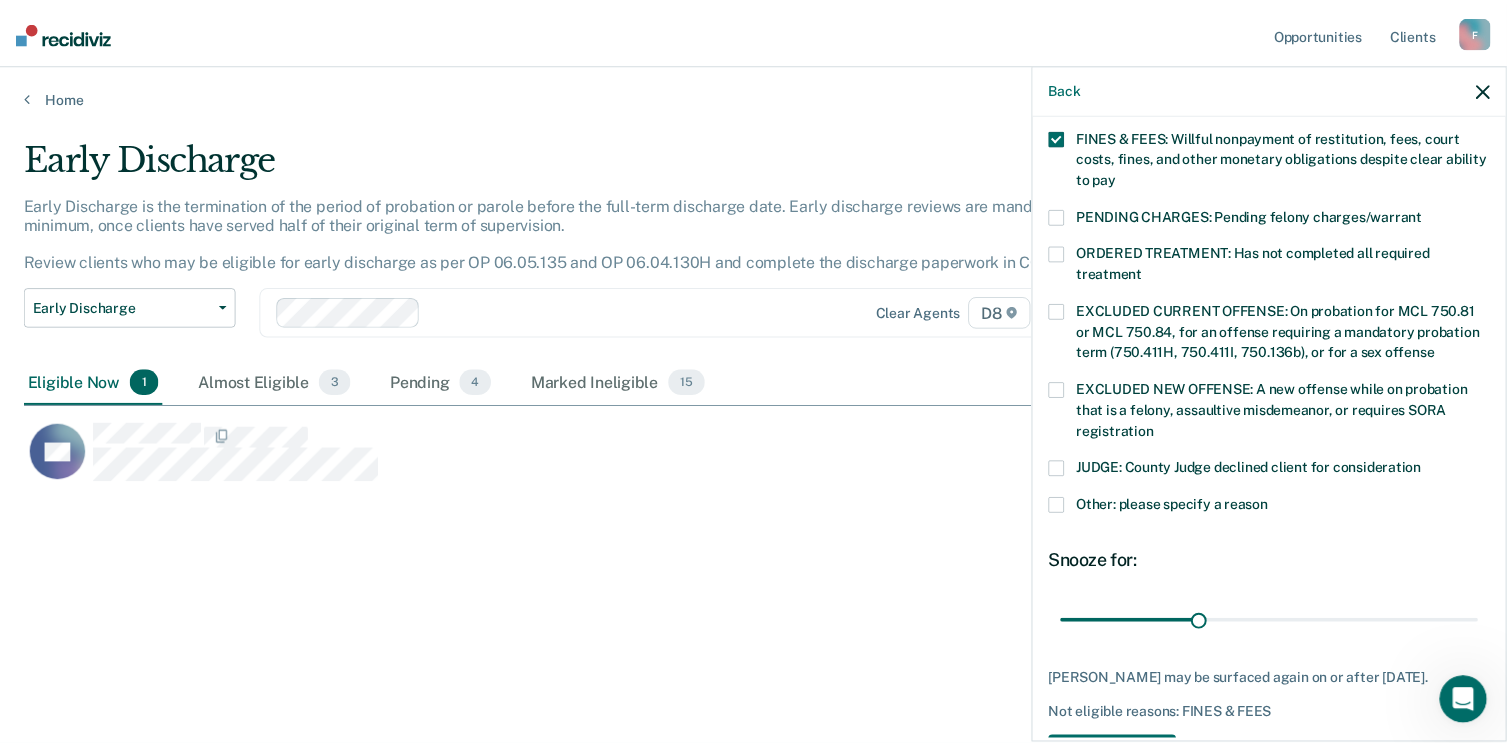 scroll, scrollTop: 628, scrollLeft: 0, axis: vertical 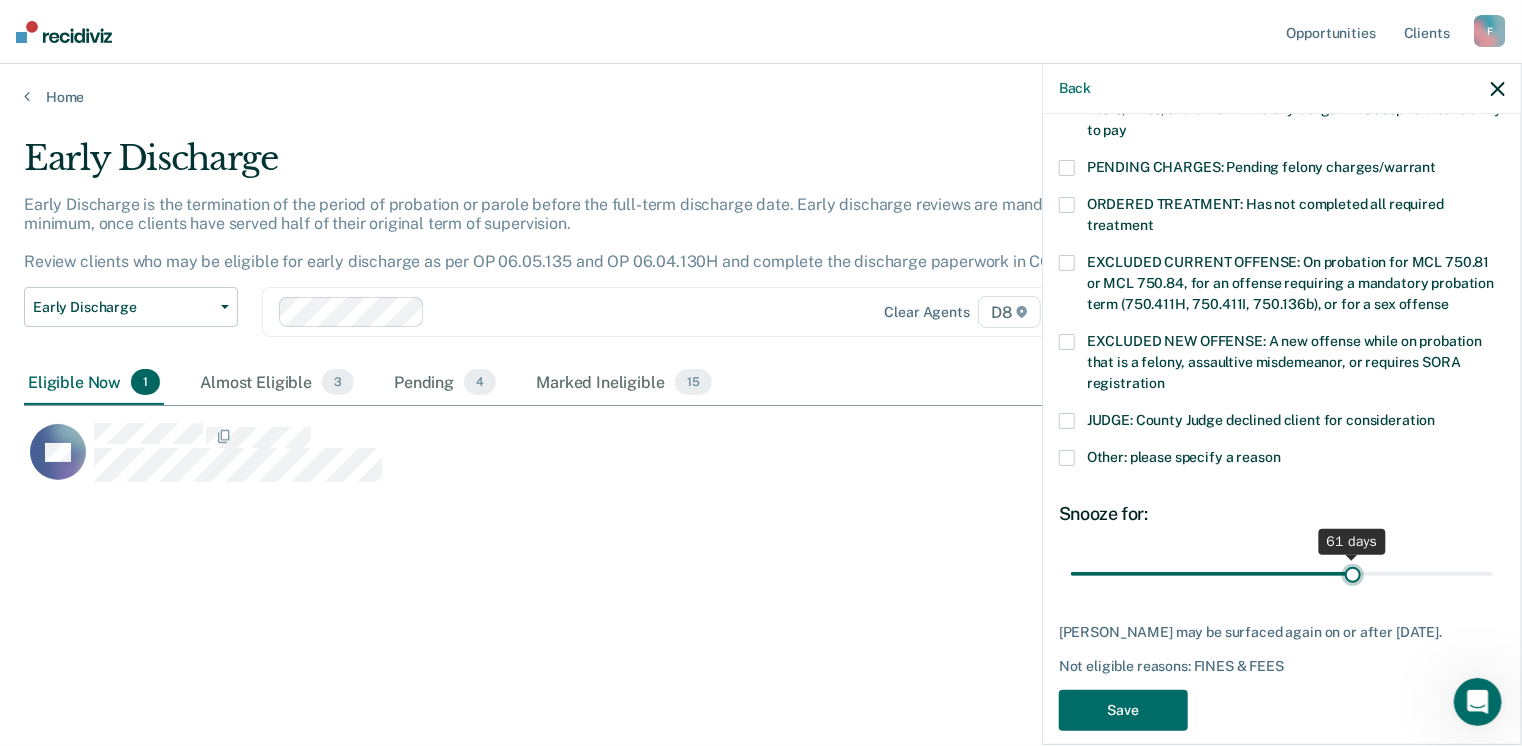 type on "61" 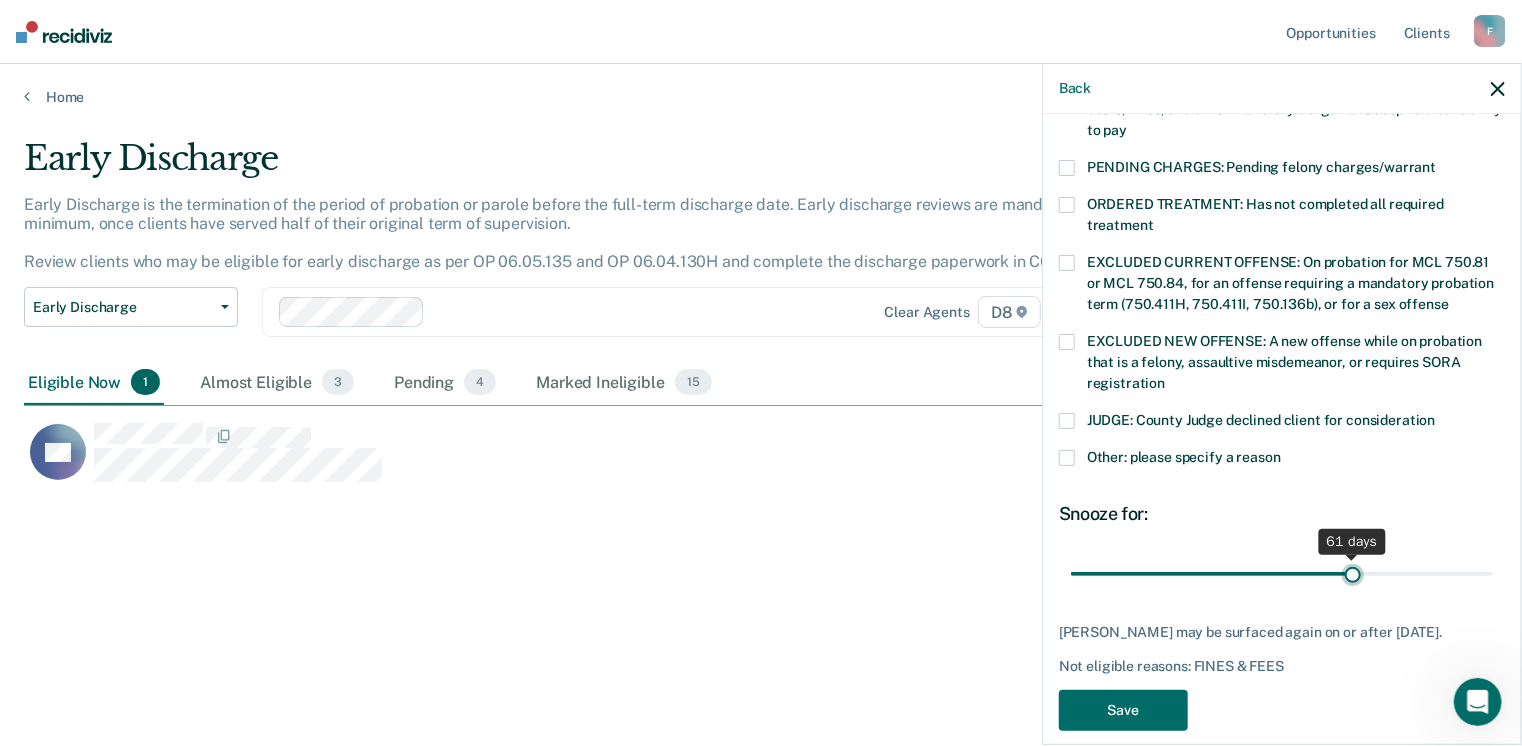 click at bounding box center [1282, 574] 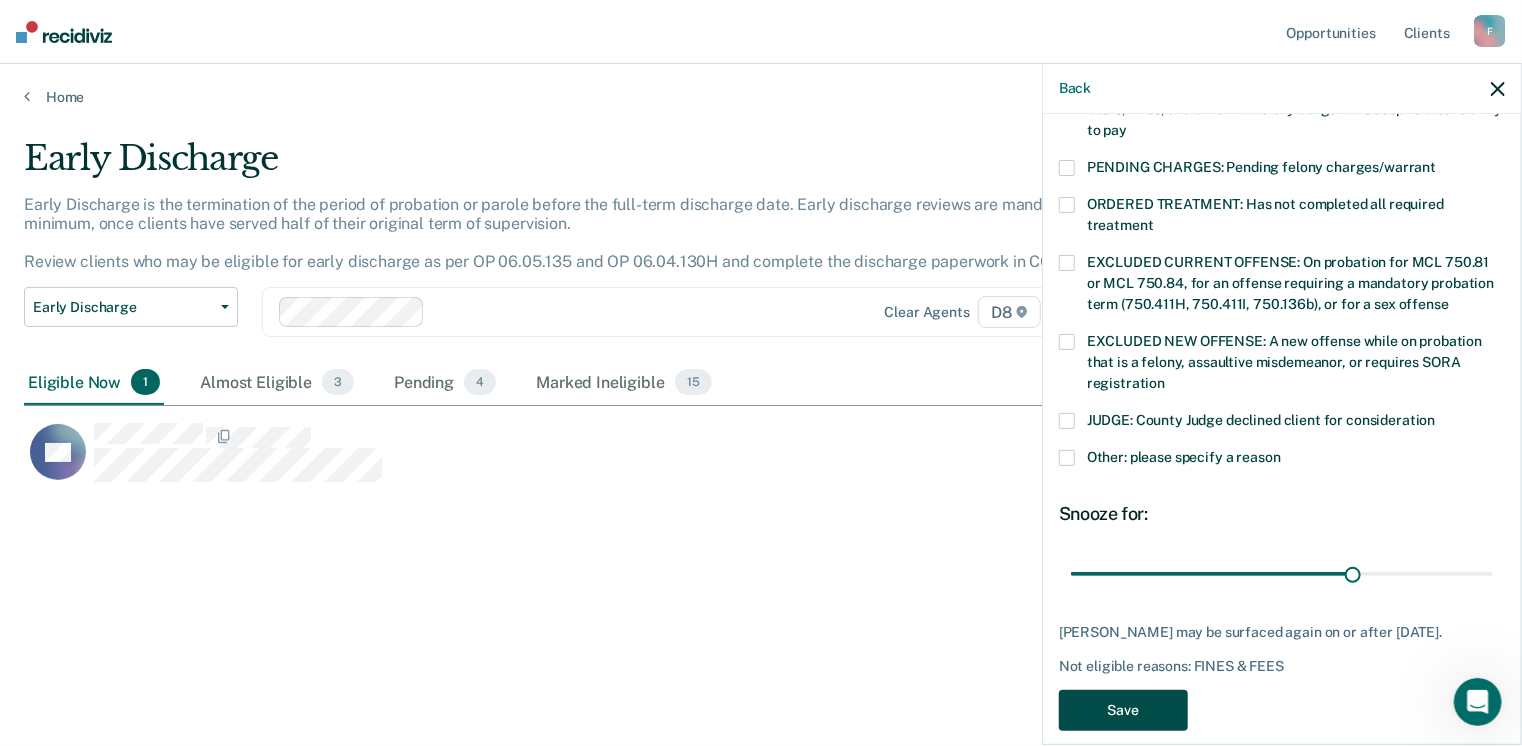 click on "Save" at bounding box center (1123, 710) 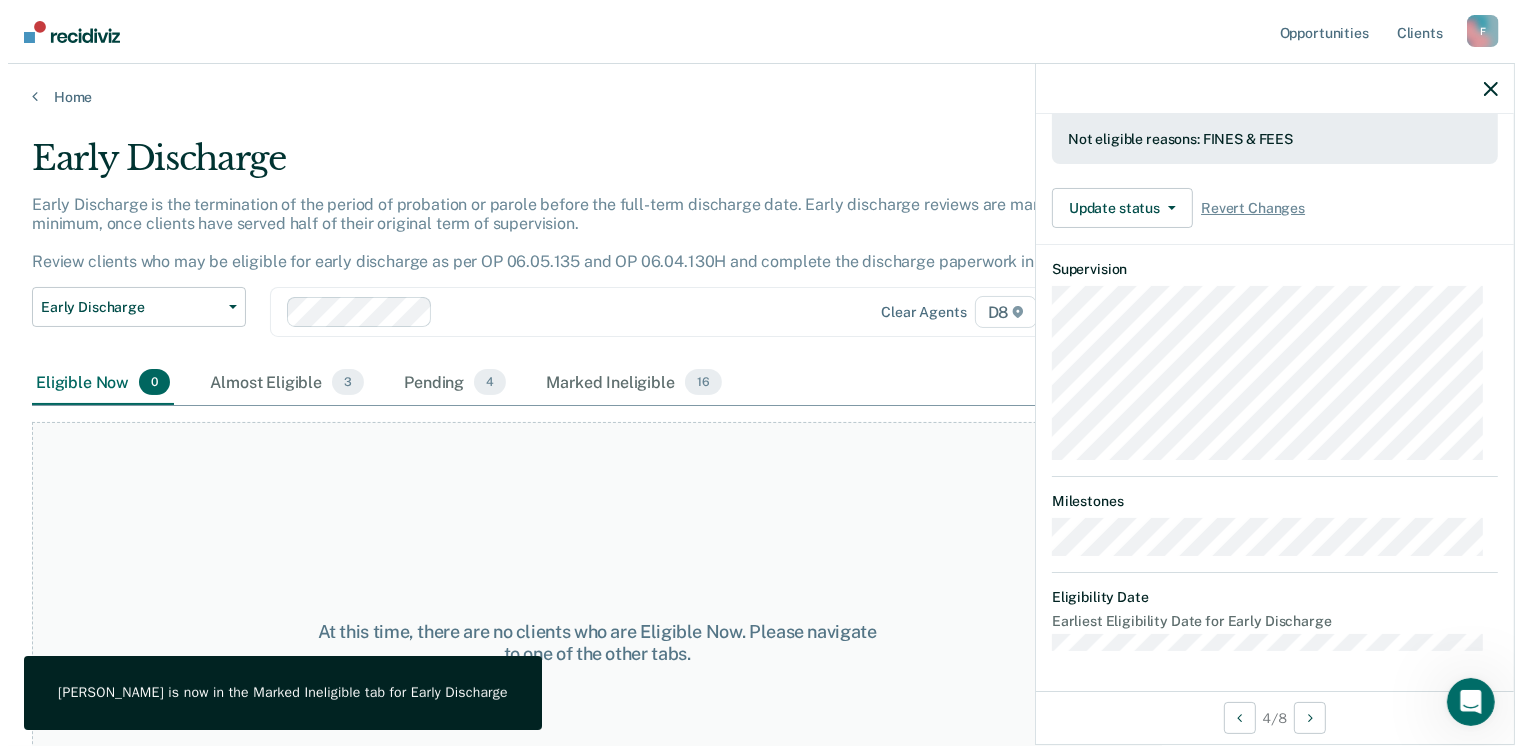 scroll, scrollTop: 540, scrollLeft: 0, axis: vertical 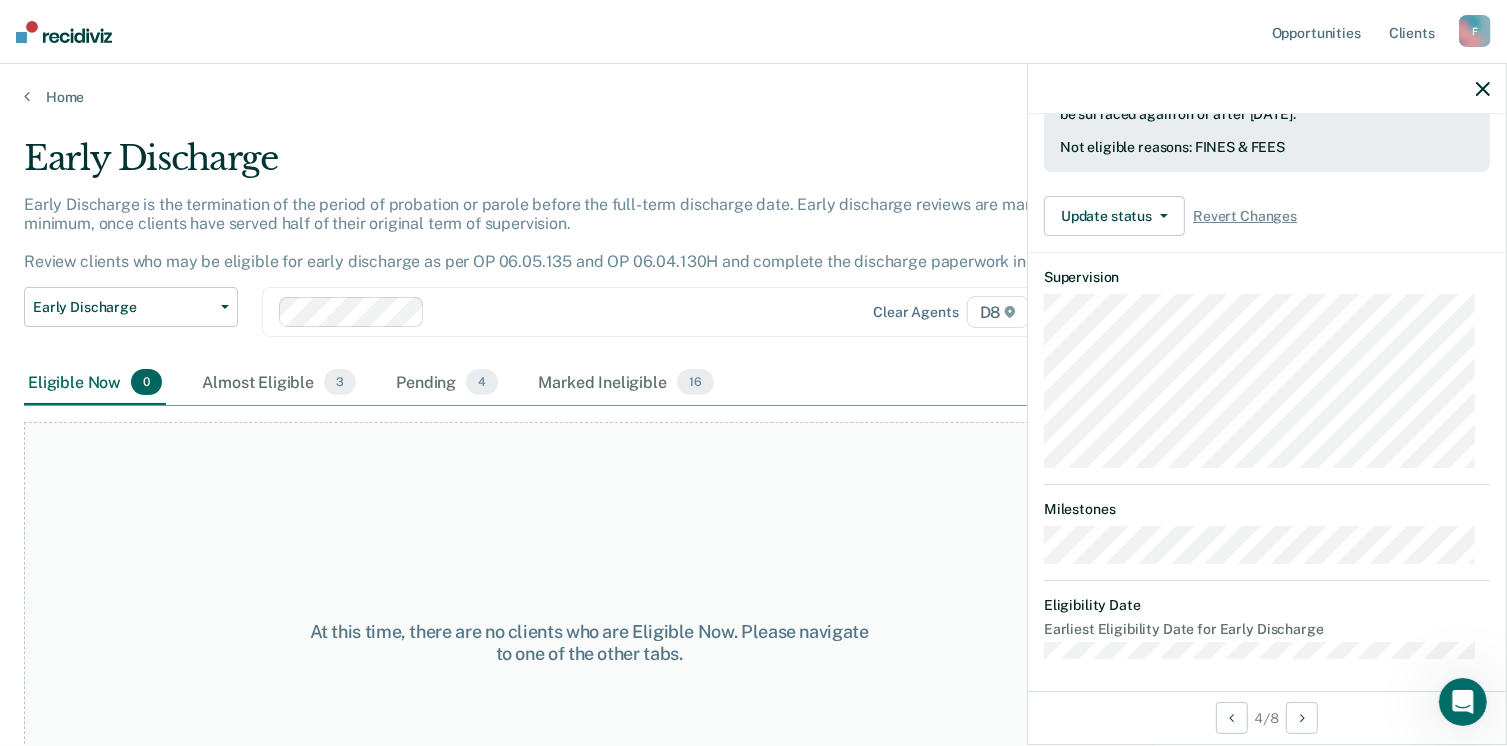 click 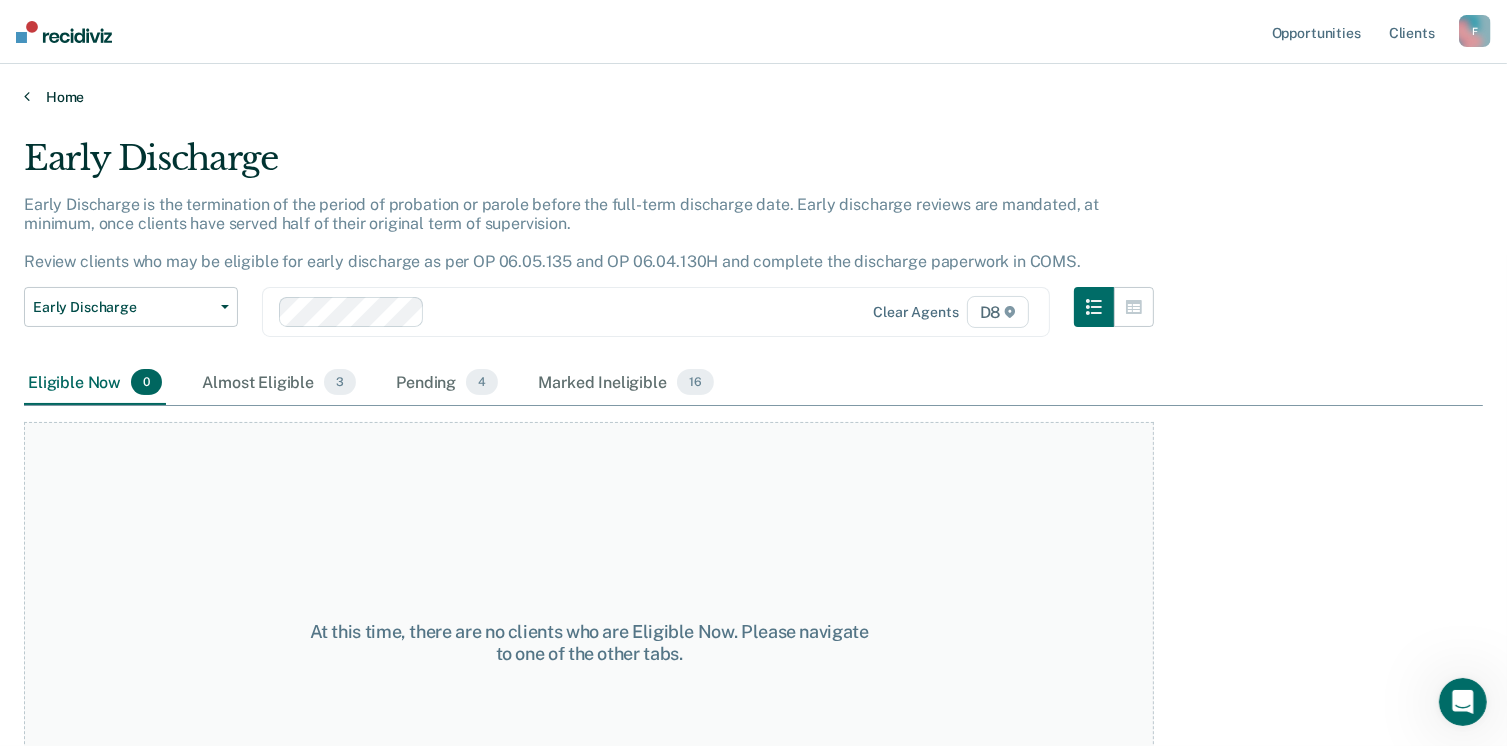 click on "Home" at bounding box center [753, 97] 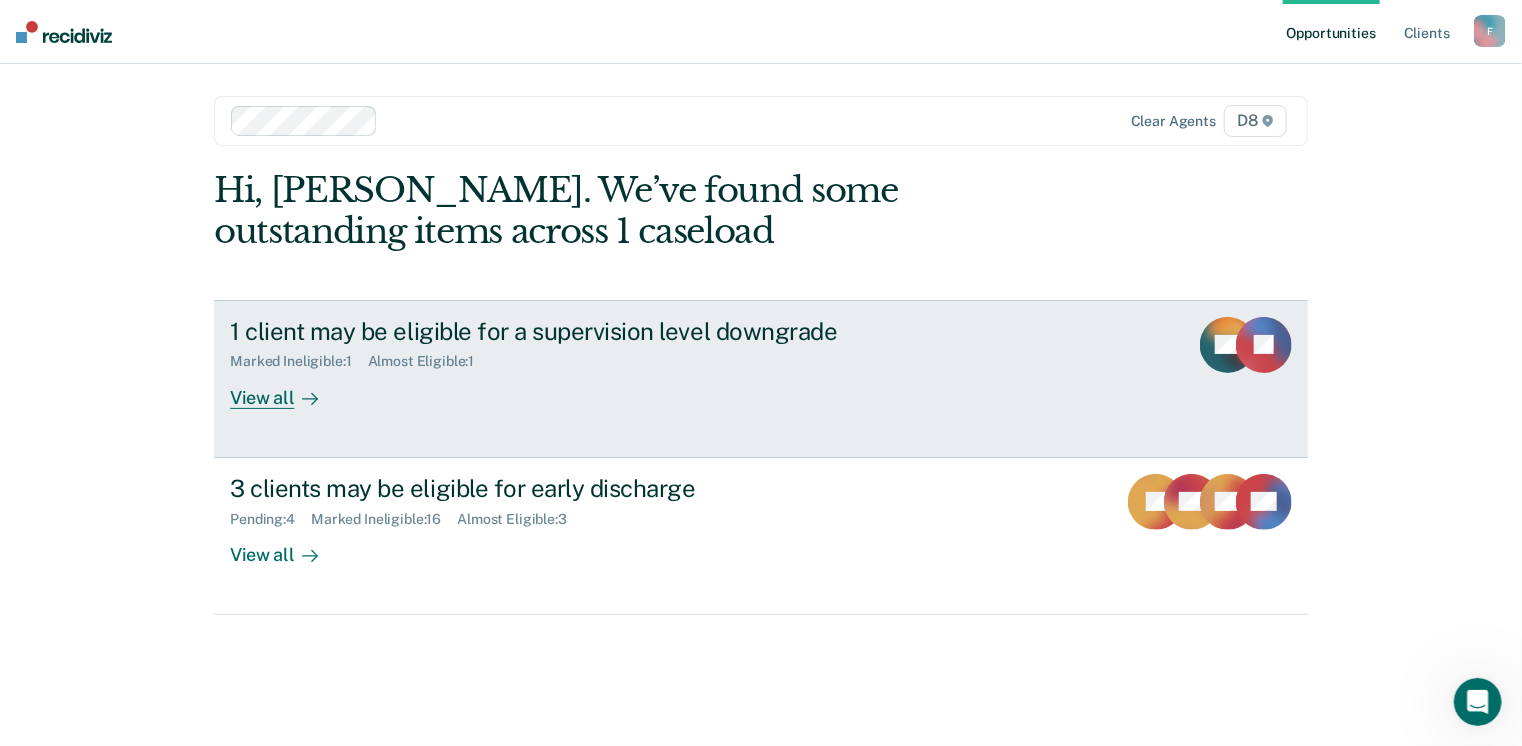 click on "View all" at bounding box center [286, 389] 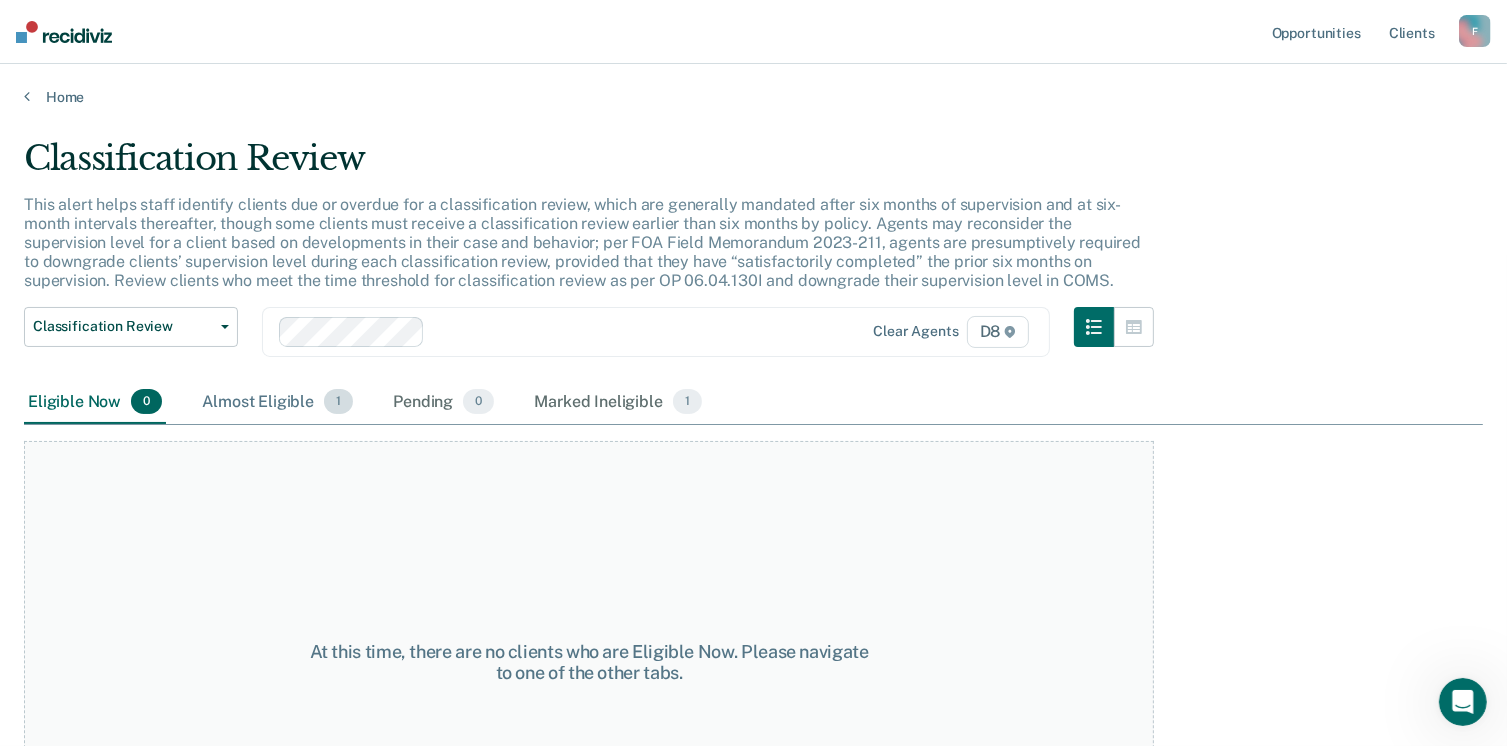 click on "Almost Eligible 1" at bounding box center (277, 403) 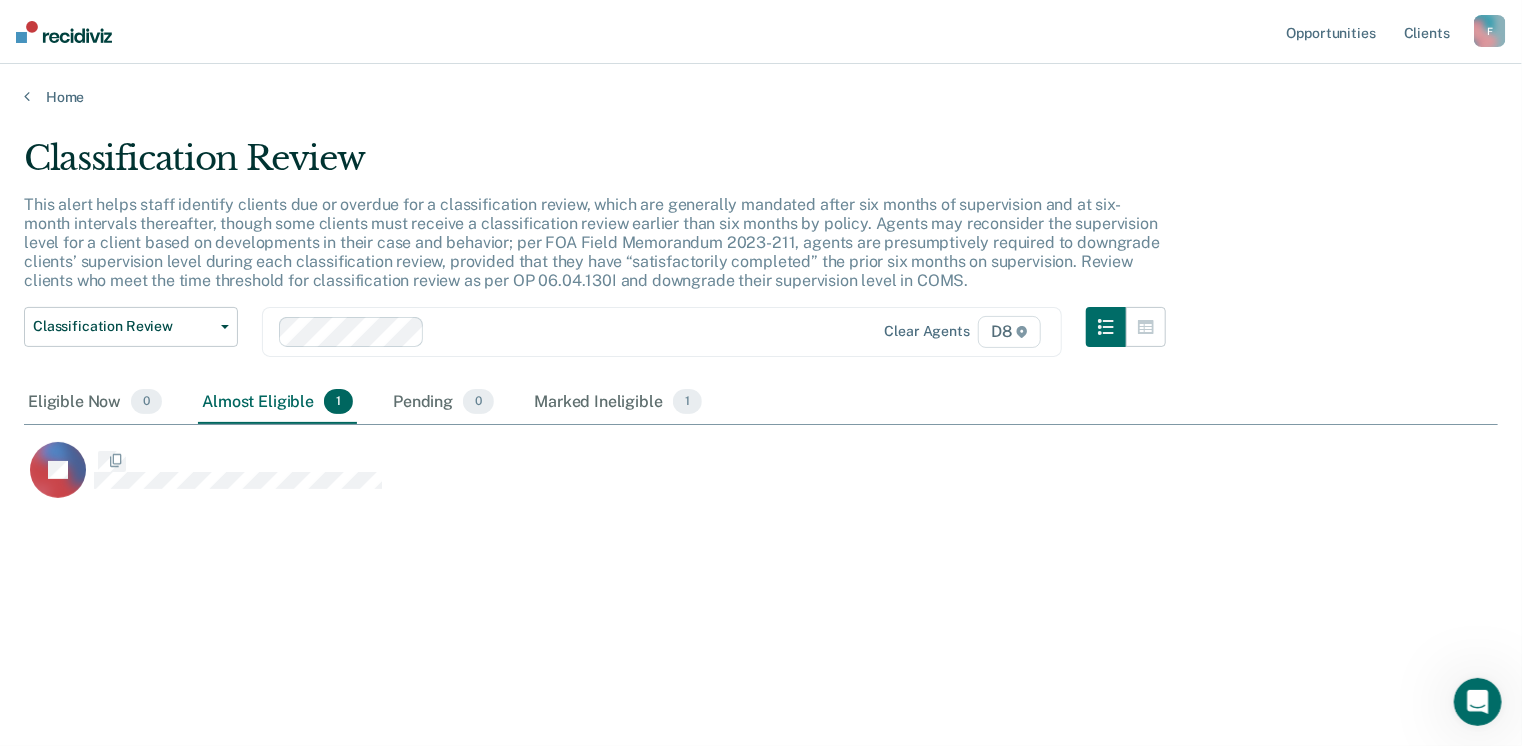 scroll, scrollTop: 16, scrollLeft: 16, axis: both 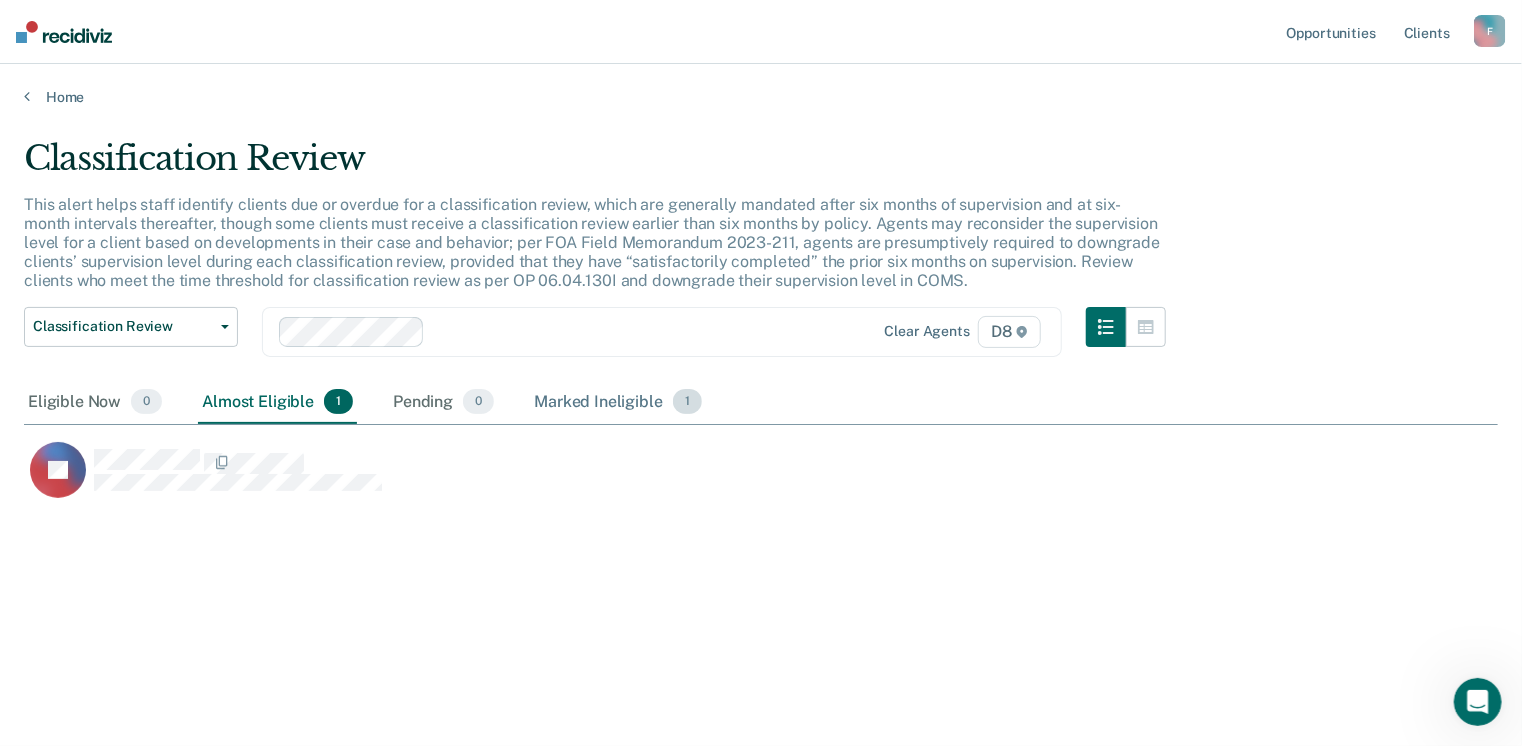 click on "Marked Ineligible 1" at bounding box center (618, 403) 